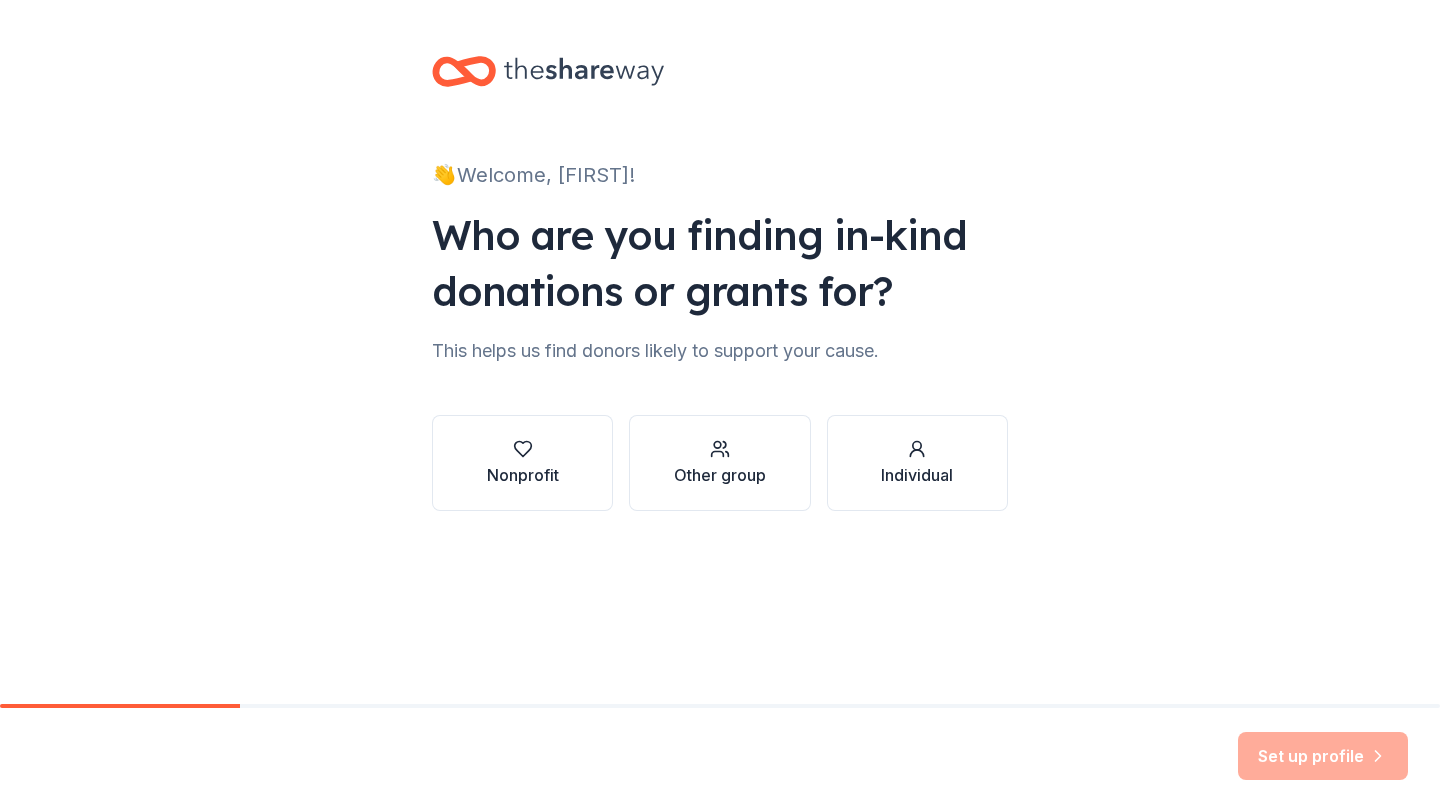 scroll, scrollTop: 0, scrollLeft: 0, axis: both 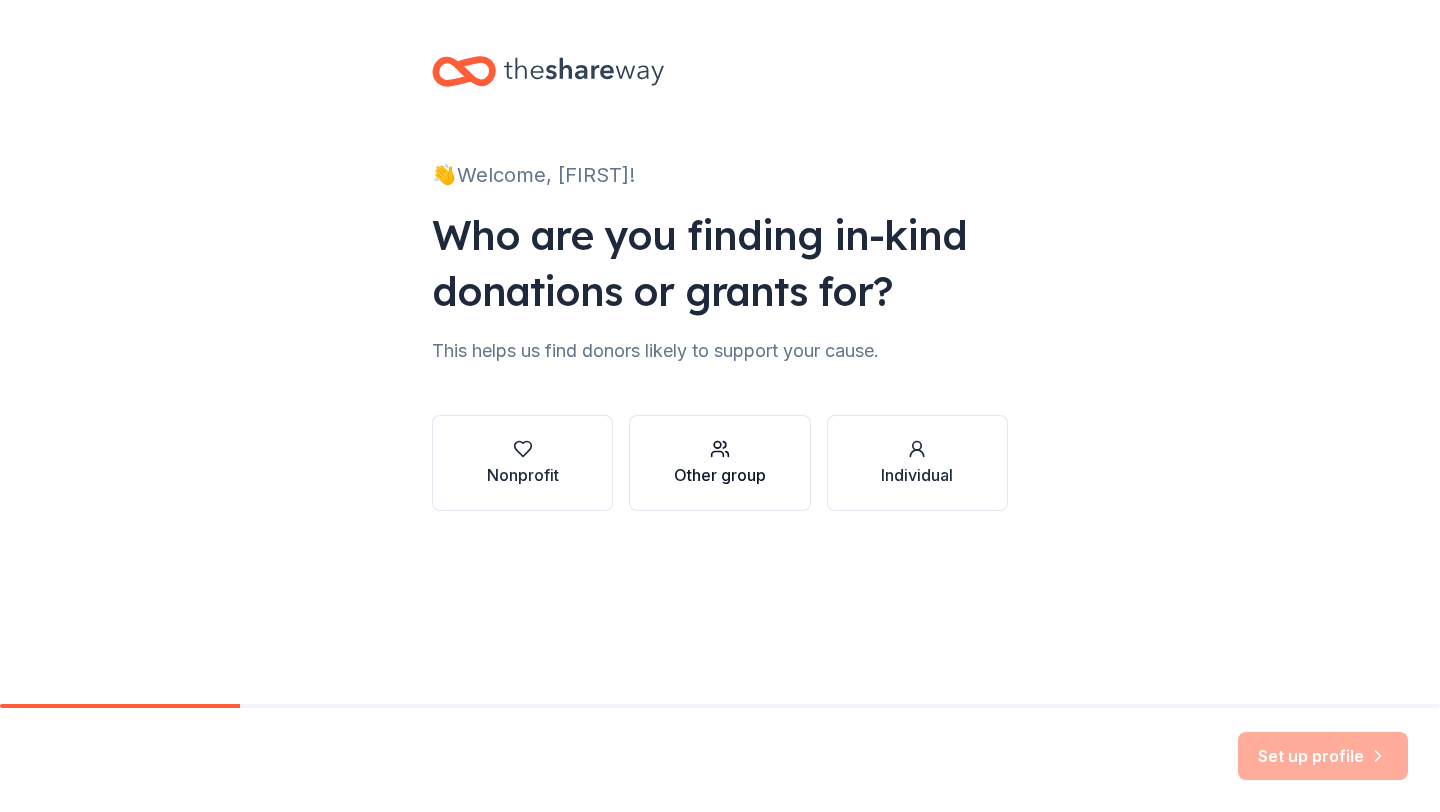 click at bounding box center [720, 449] 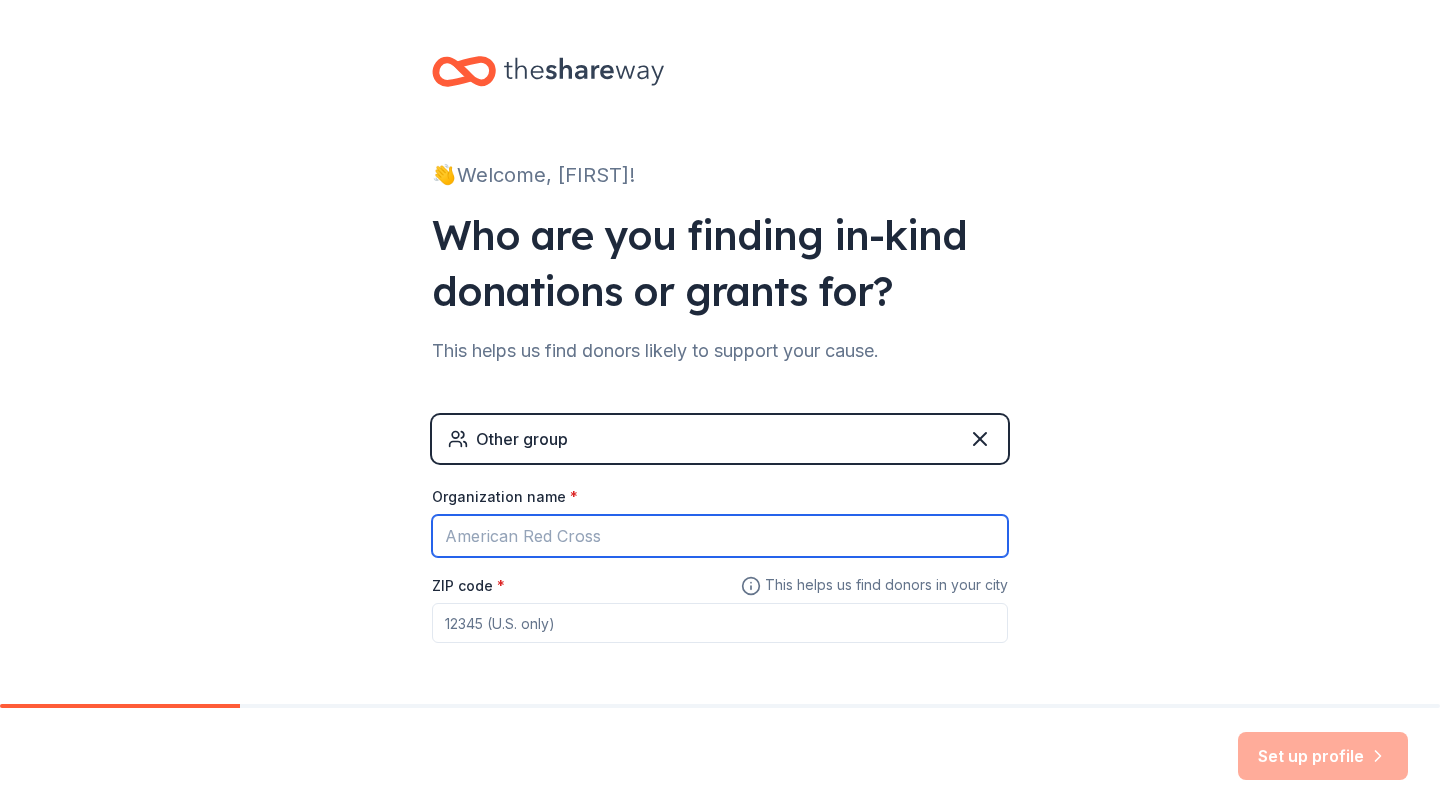 click on "Organization name *" at bounding box center [720, 536] 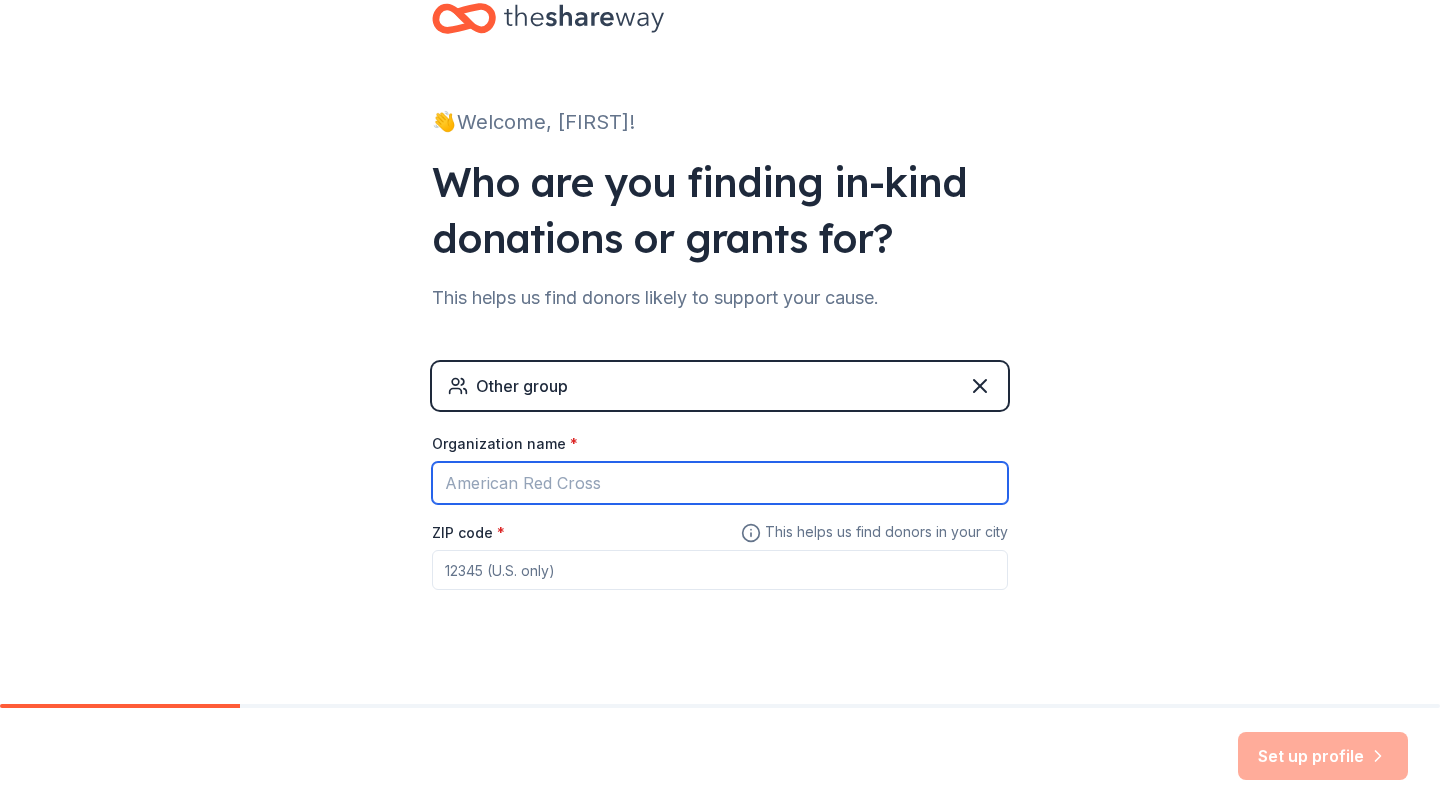 scroll, scrollTop: 62, scrollLeft: 0, axis: vertical 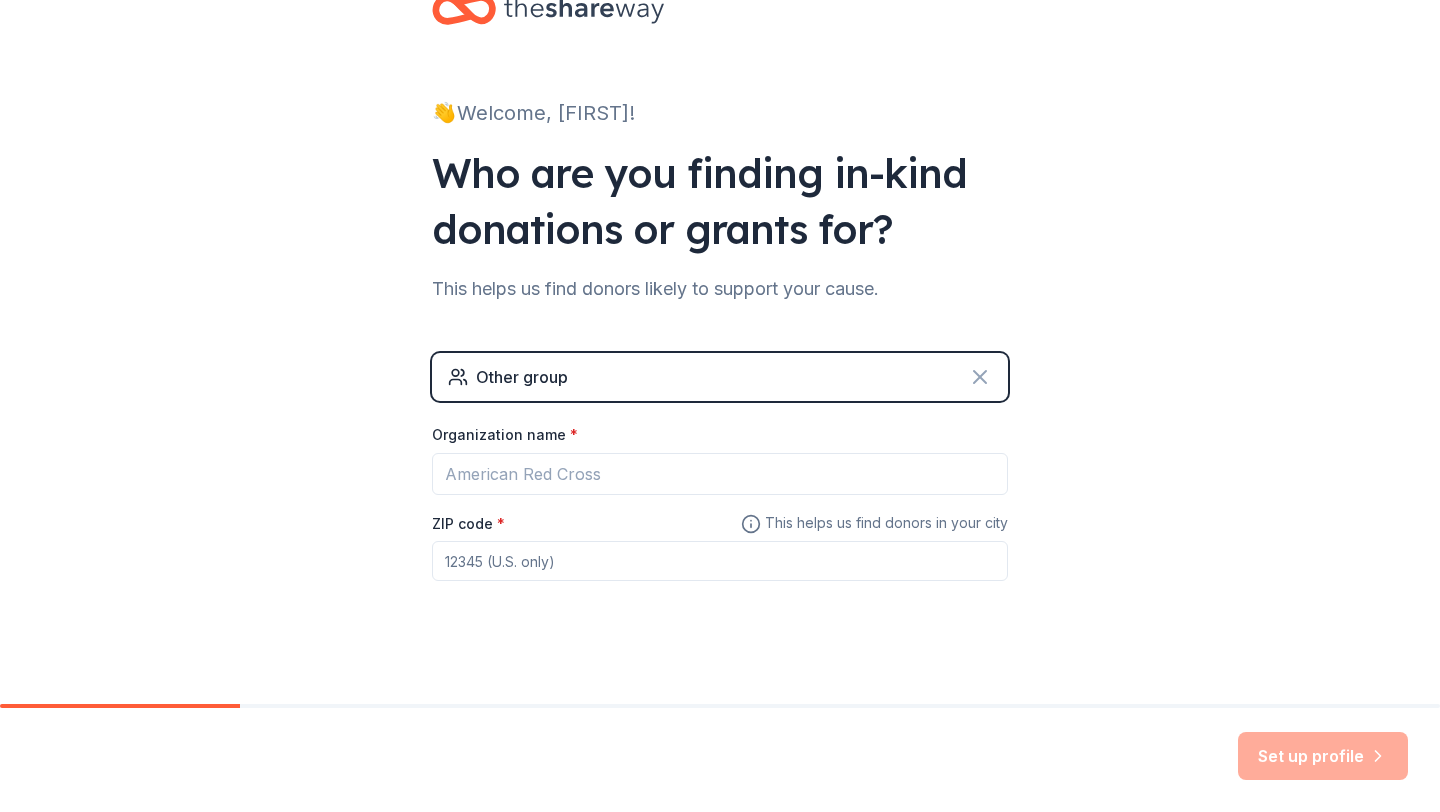 click 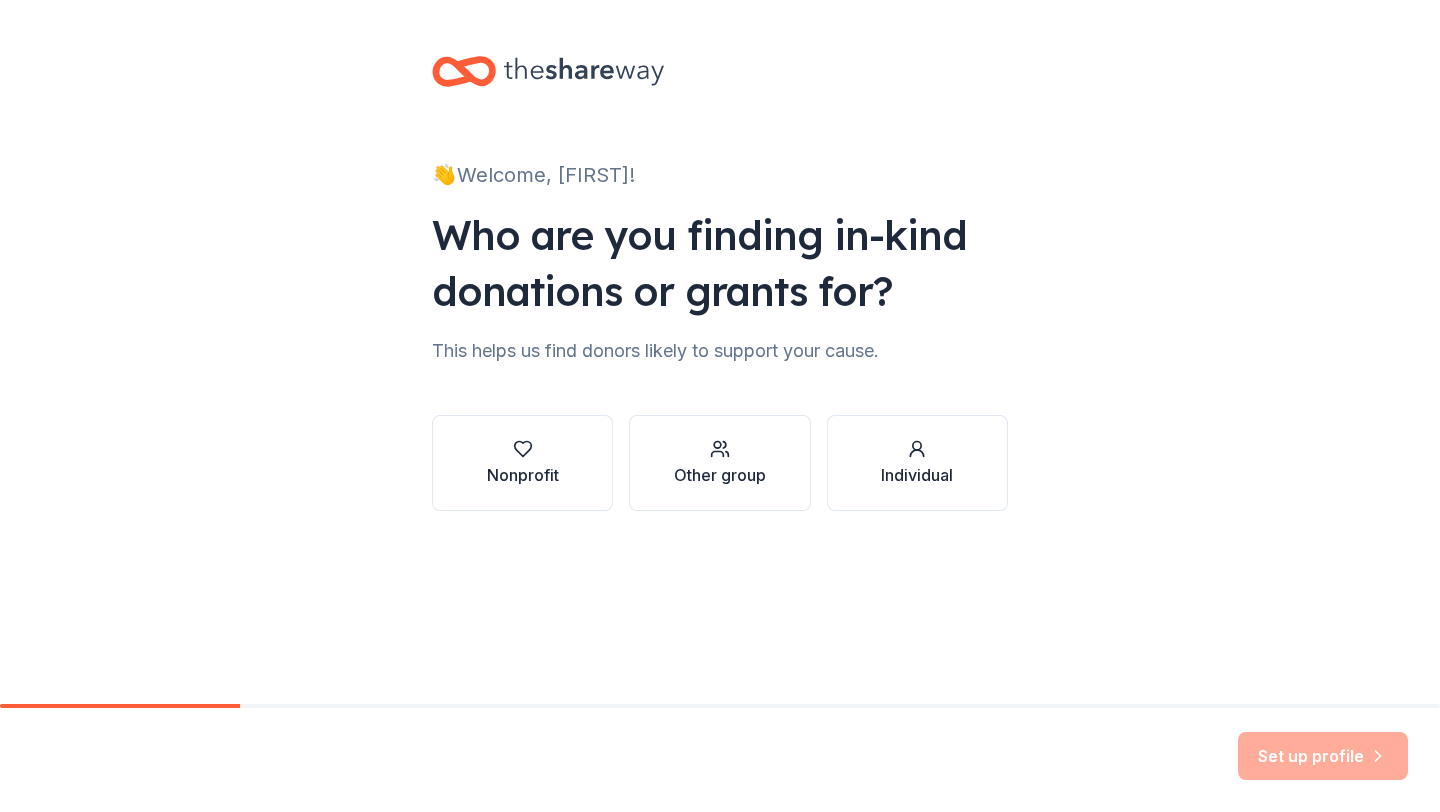 scroll, scrollTop: 0, scrollLeft: 0, axis: both 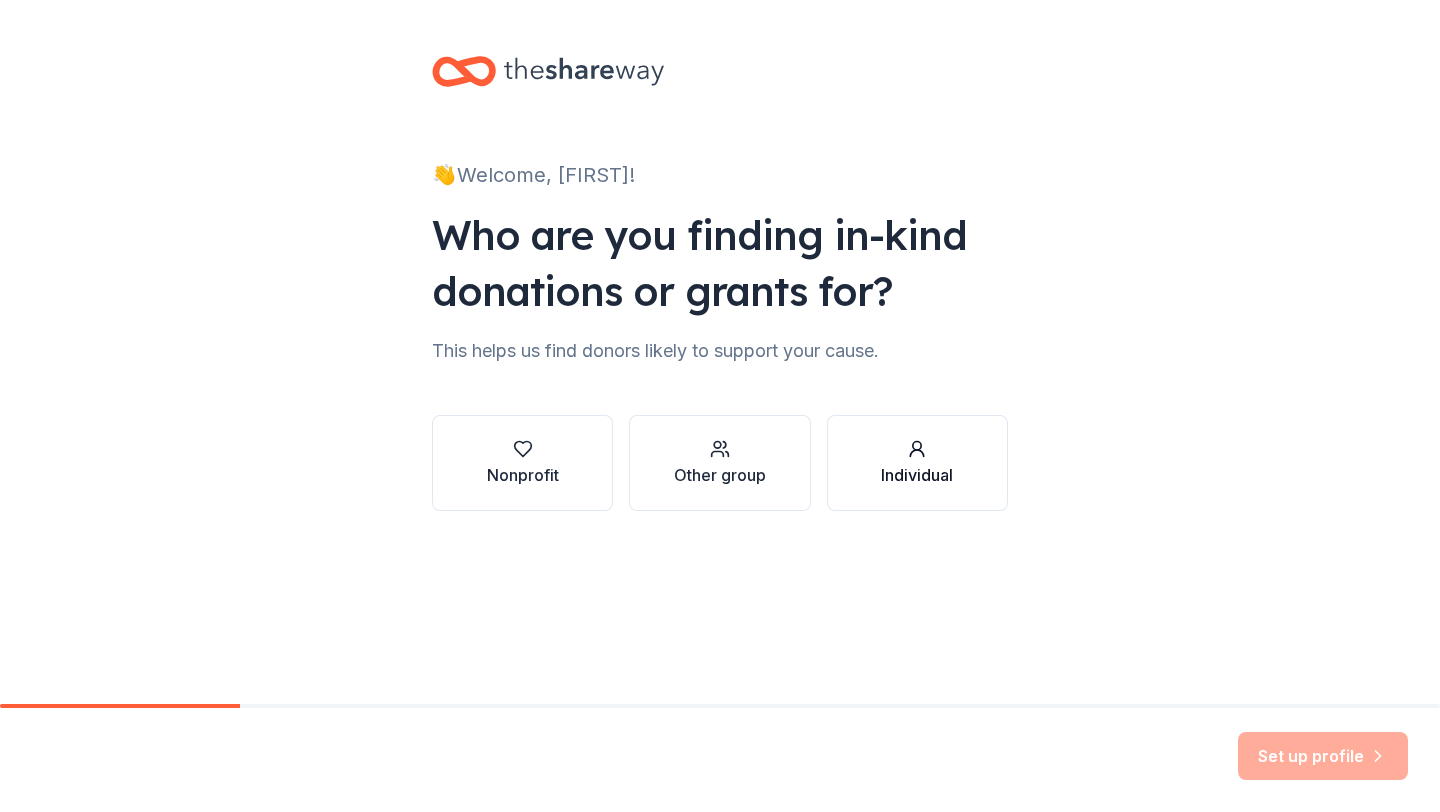 click on "Individual" at bounding box center (917, 463) 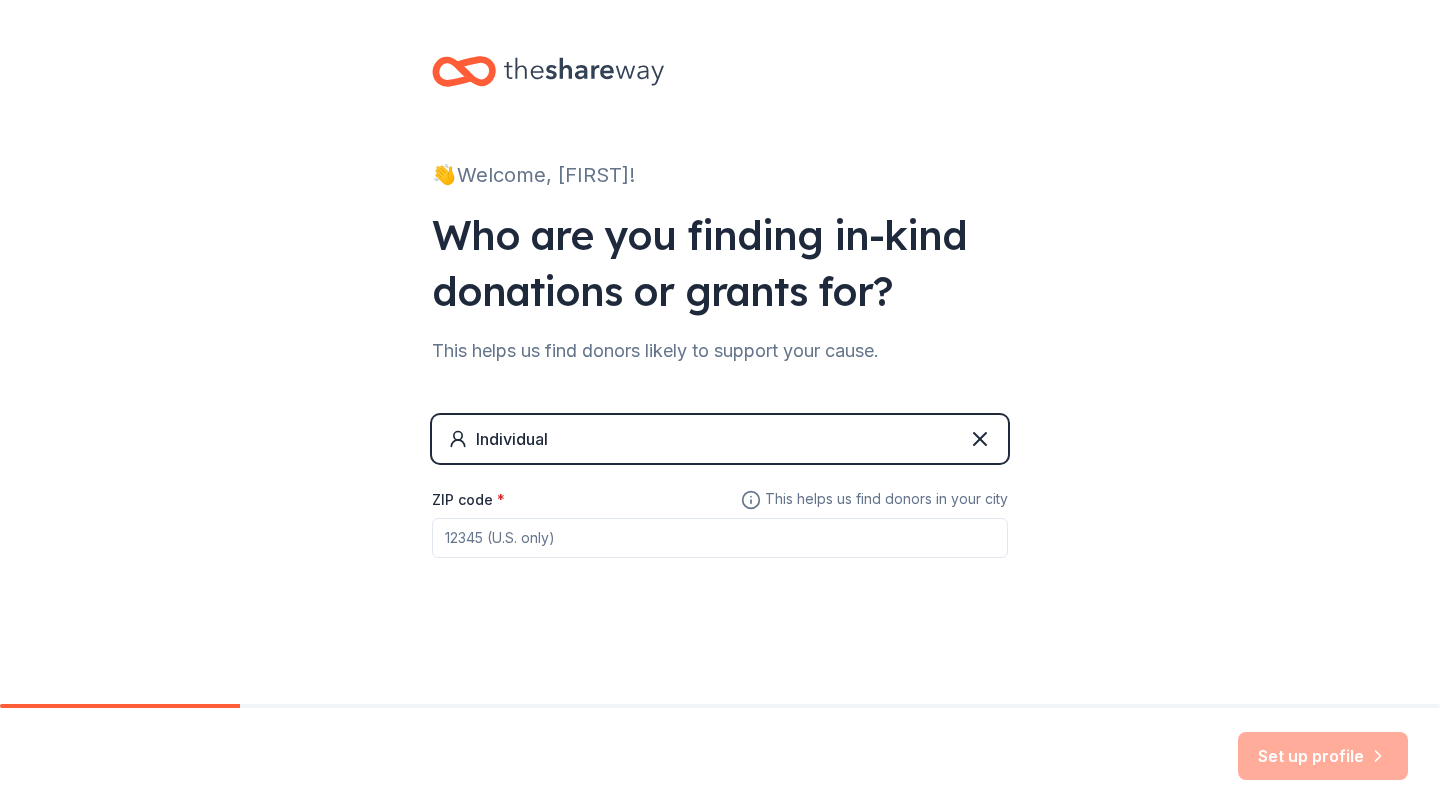click on "ZIP code *" at bounding box center (720, 538) 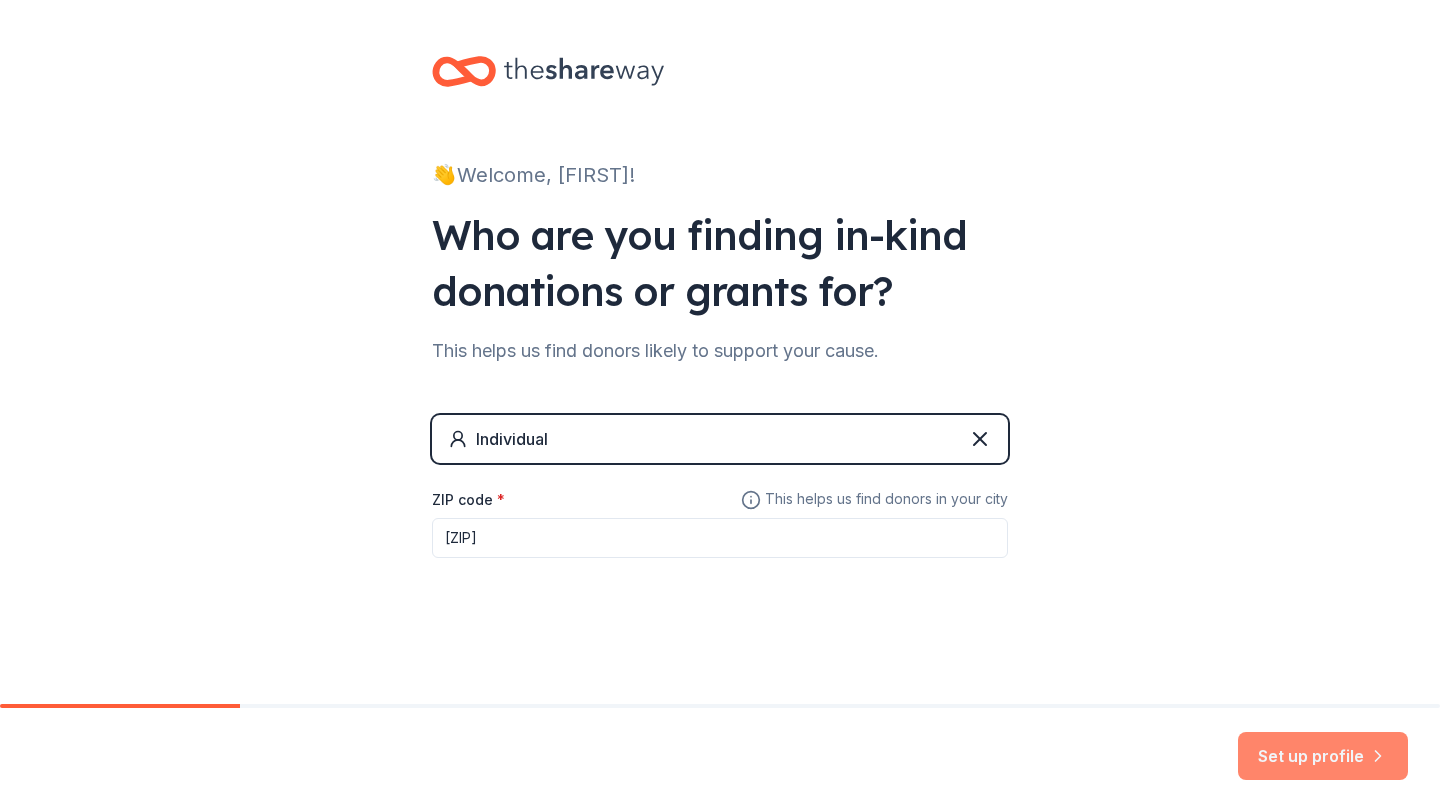 type on "[ZIP]" 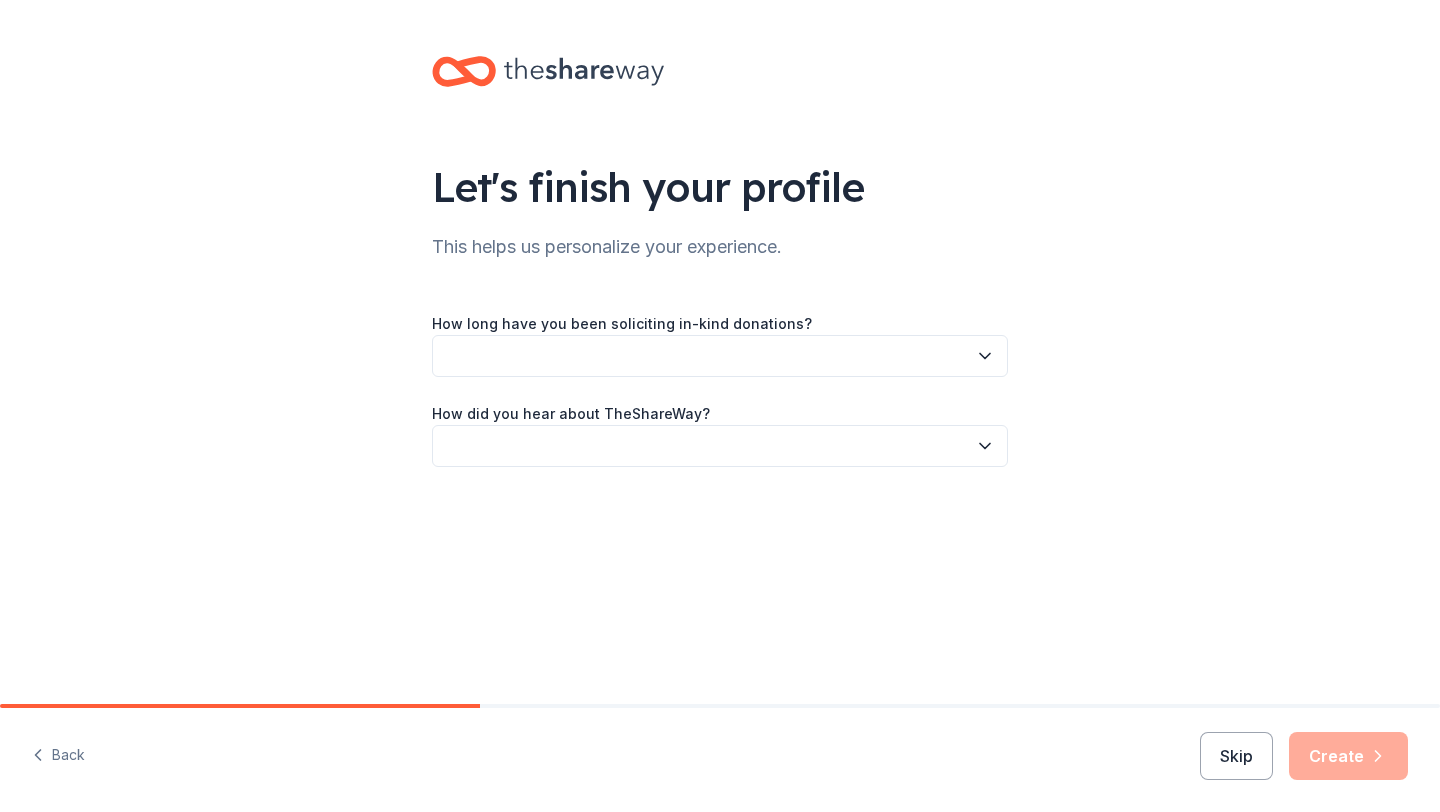 click at bounding box center (720, 356) 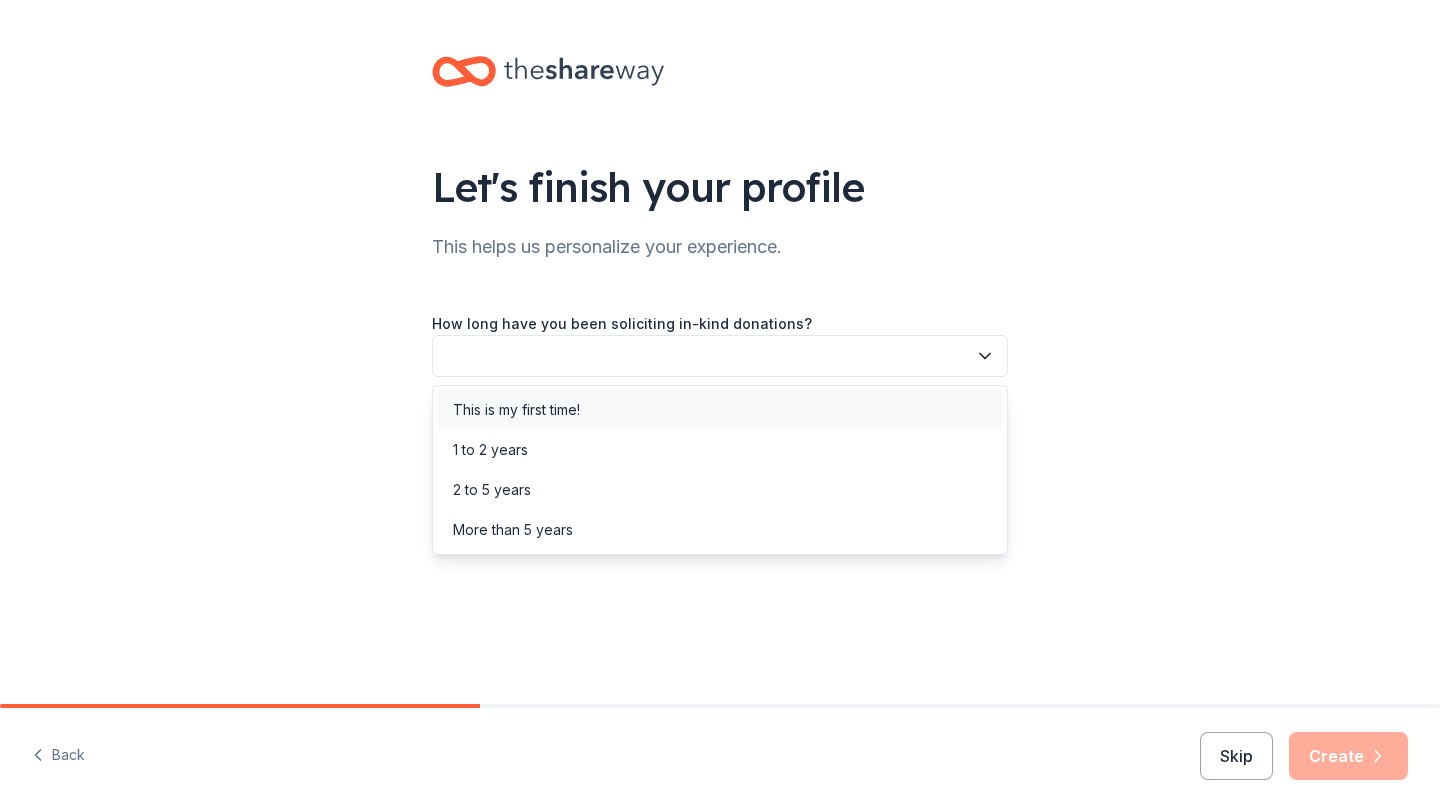 click on "This is my first time!" at bounding box center [720, 410] 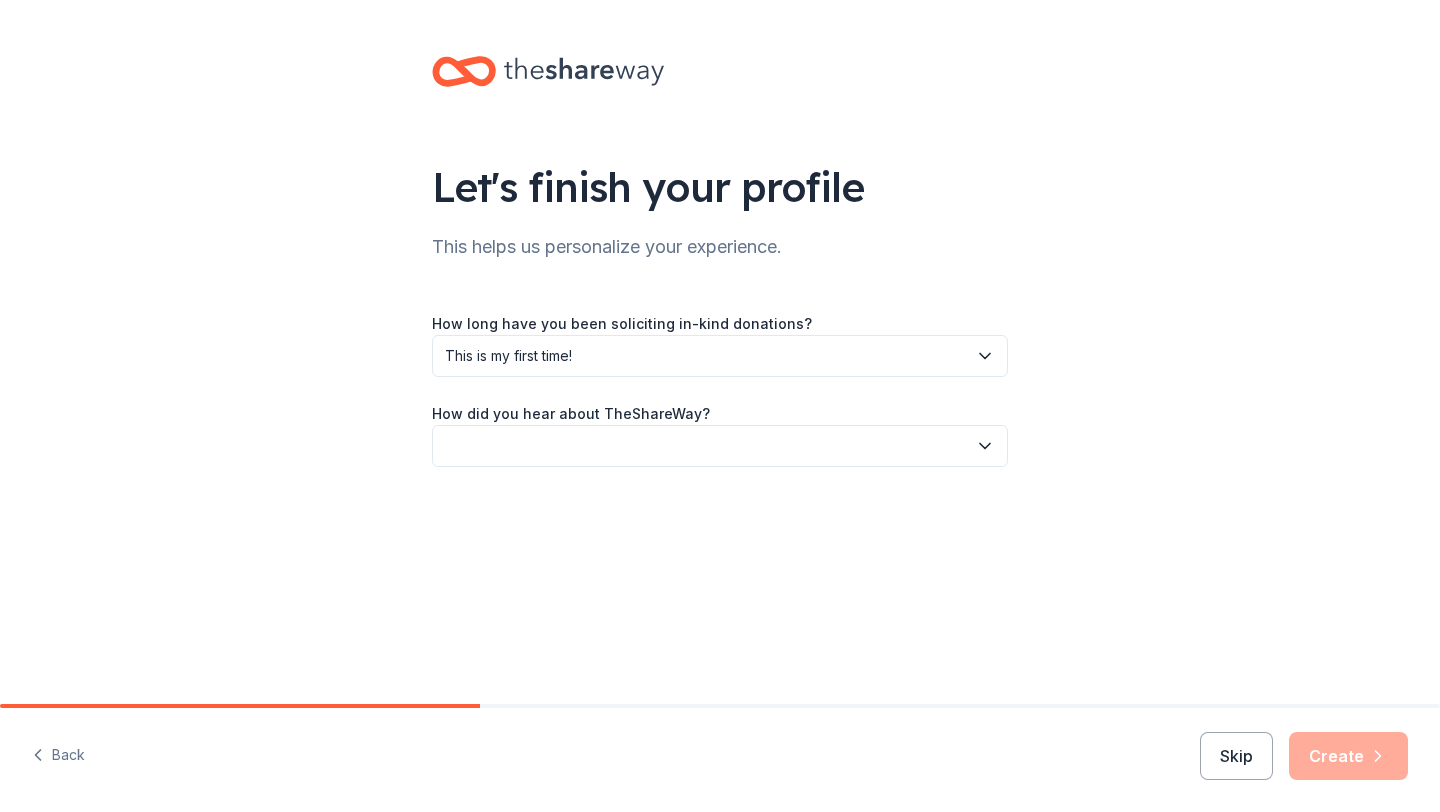 click at bounding box center [720, 446] 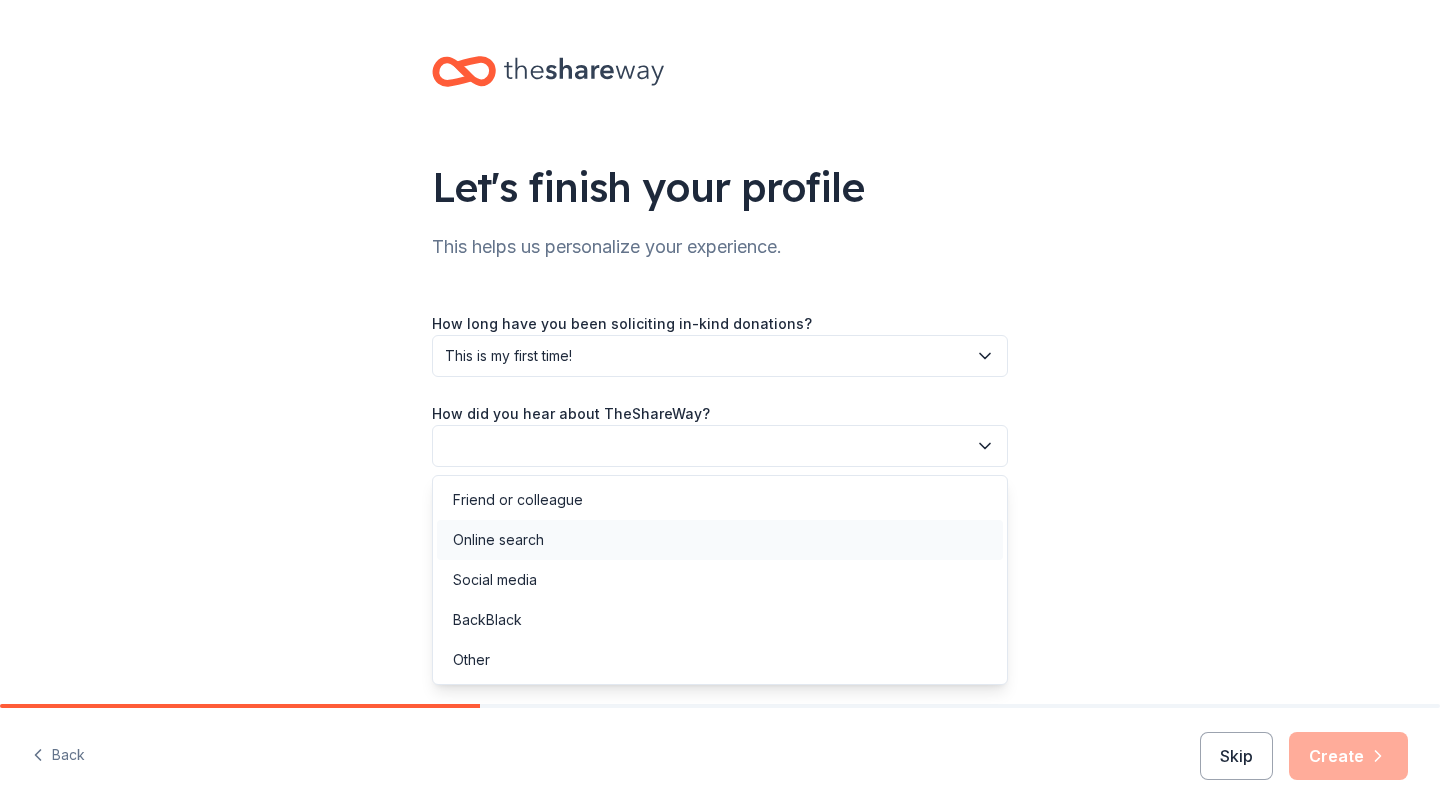 click on "Online search" at bounding box center (498, 540) 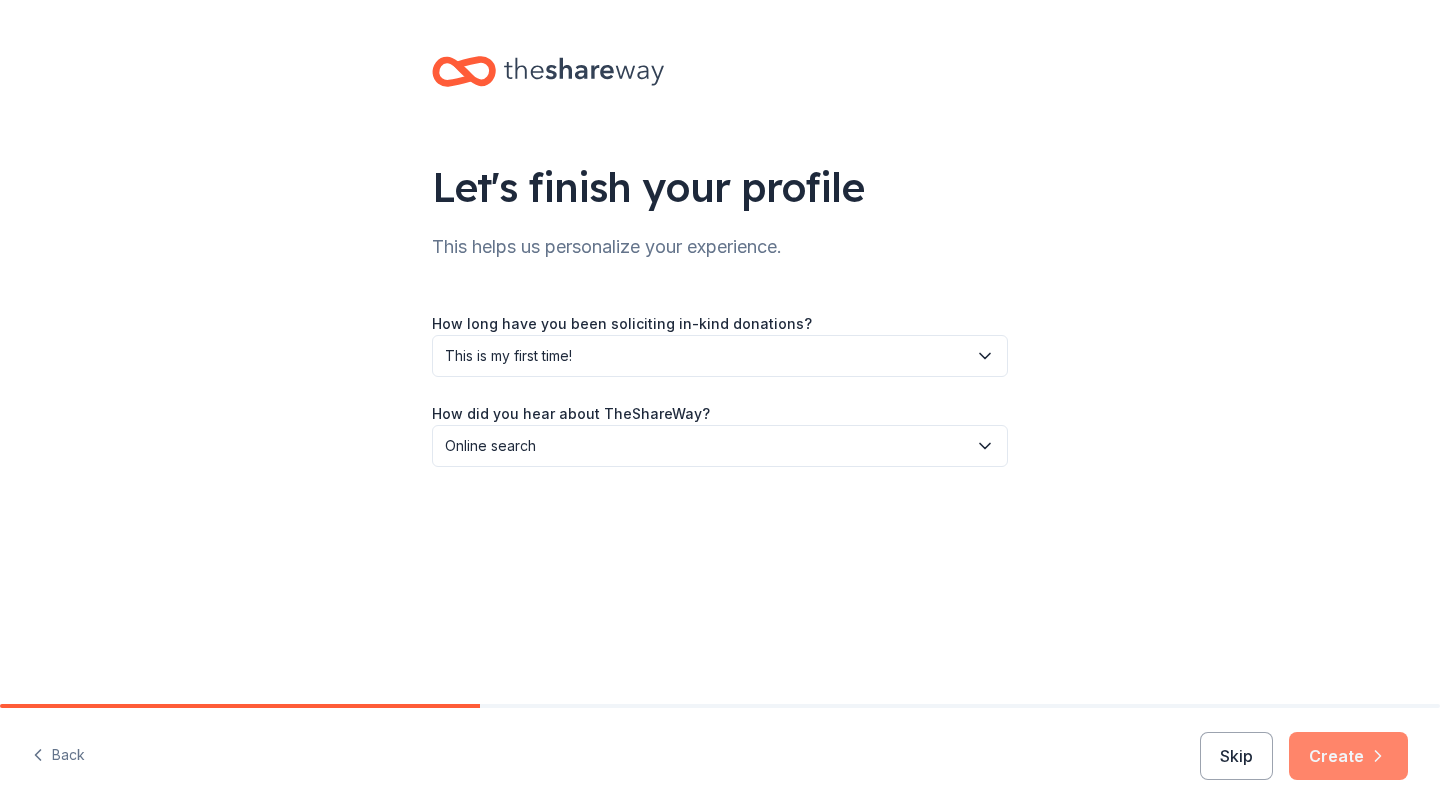 click on "Create" at bounding box center (1348, 756) 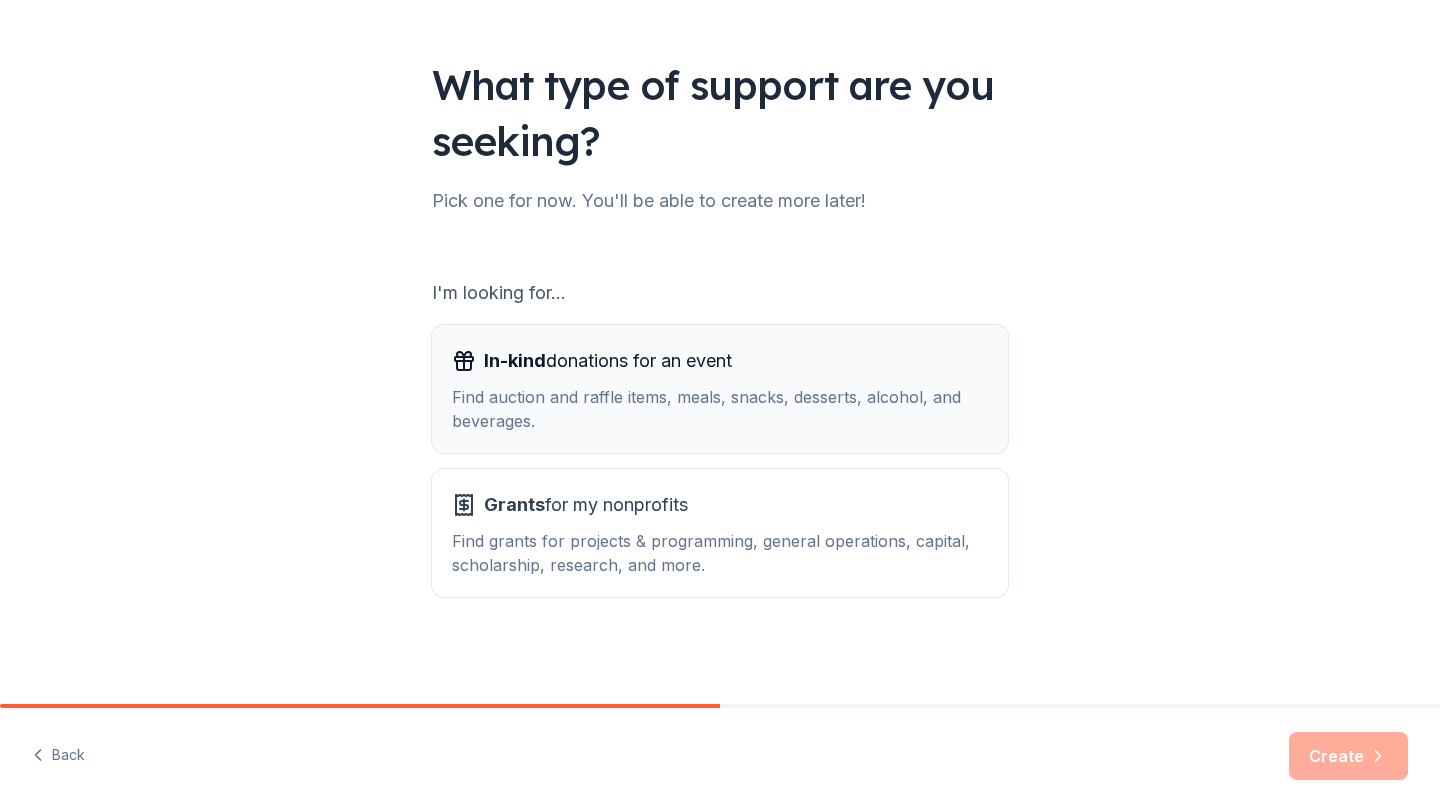 scroll, scrollTop: 103, scrollLeft: 0, axis: vertical 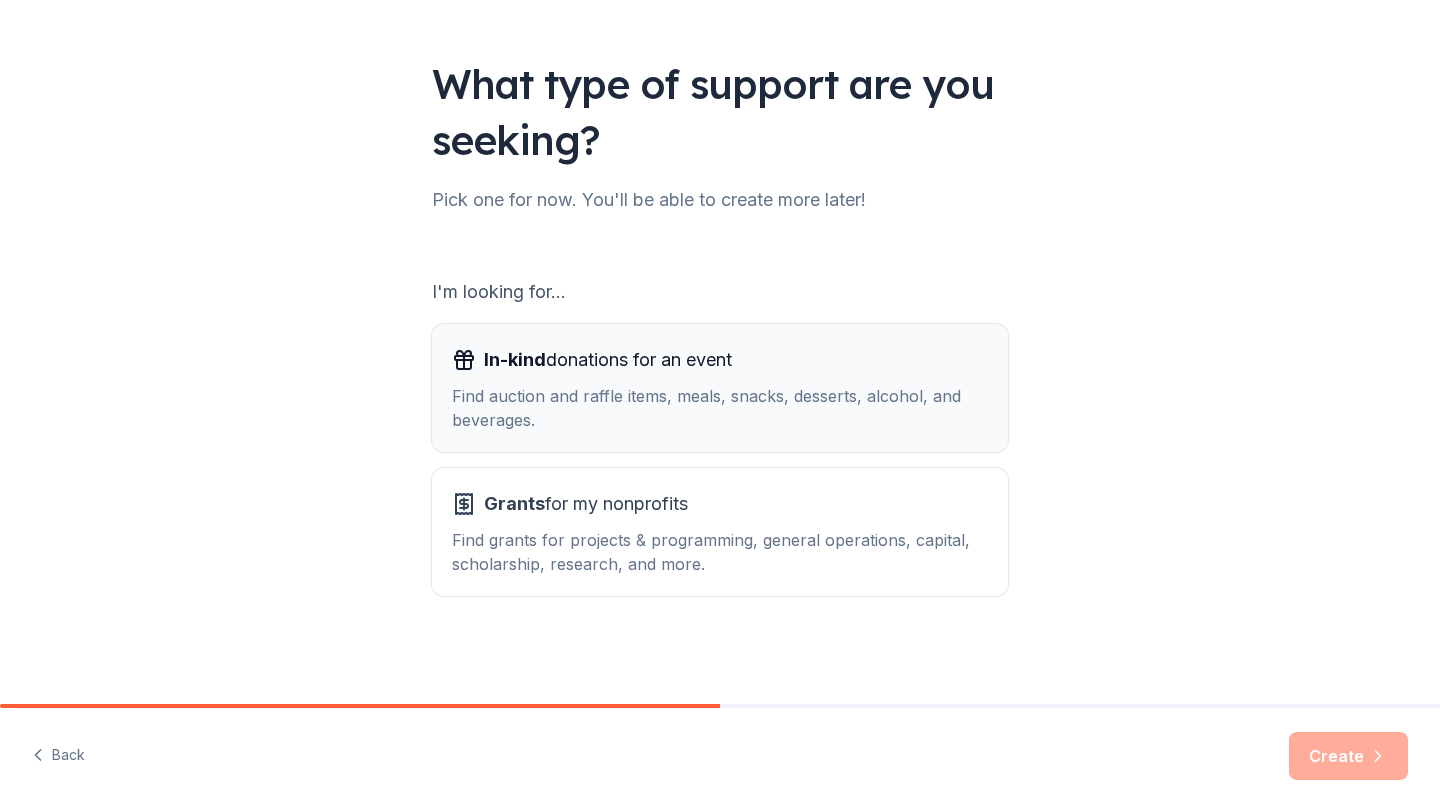 click on "Find auction and raffle items, meals, snacks, desserts, alcohol, and beverages." at bounding box center (720, 408) 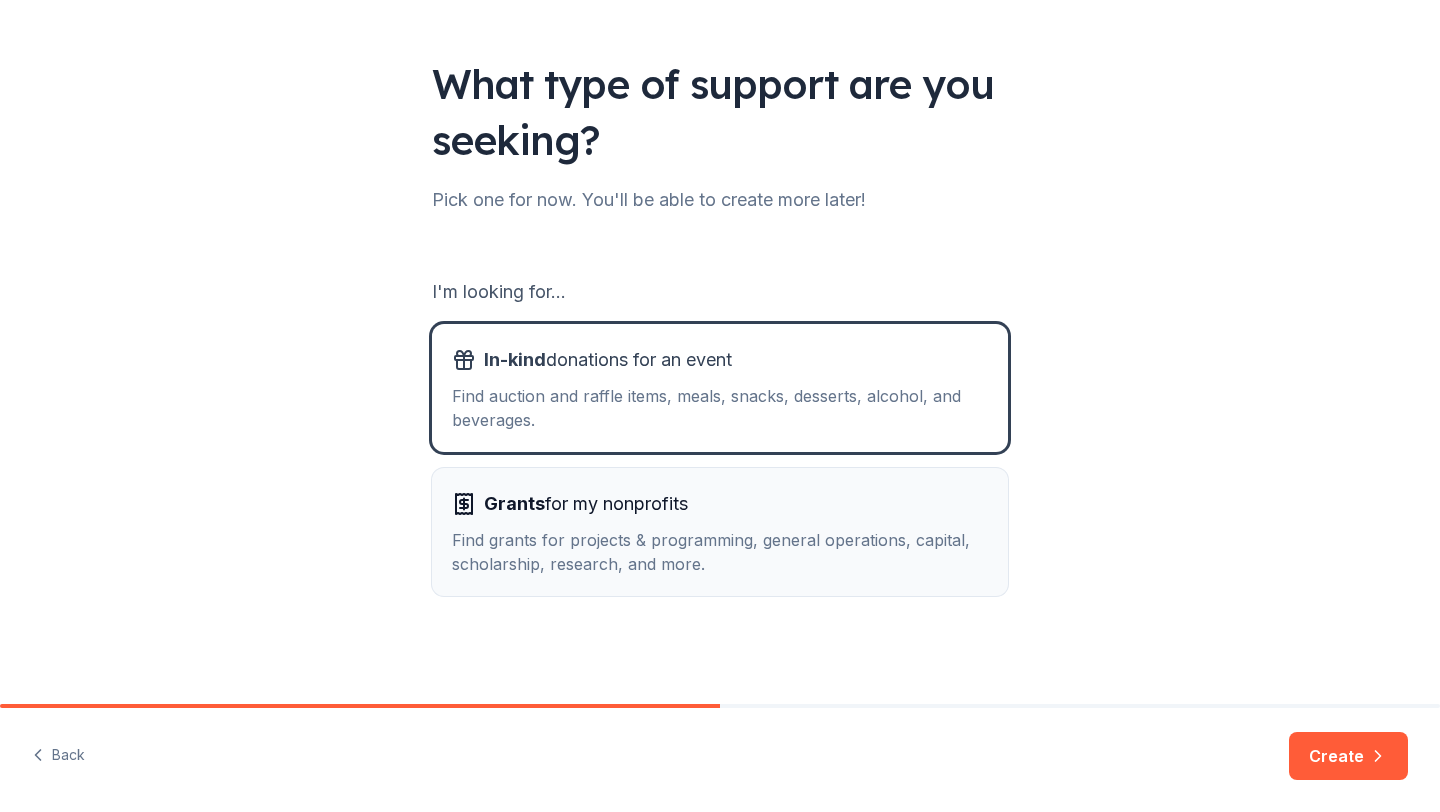 click on "Find grants for projects & programming, general operations, capital, scholarship, research, and more." at bounding box center [720, 552] 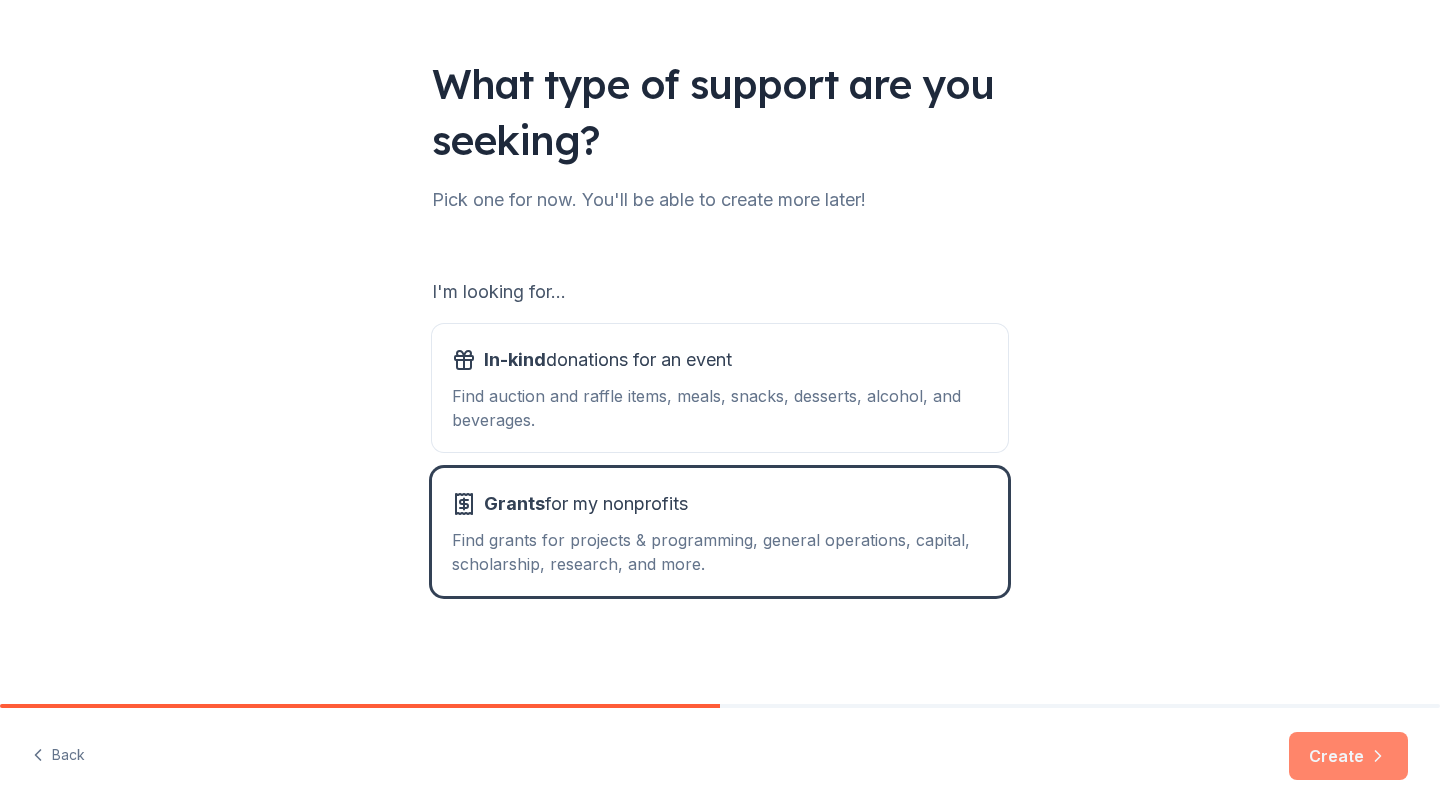 click on "Create" at bounding box center (1348, 756) 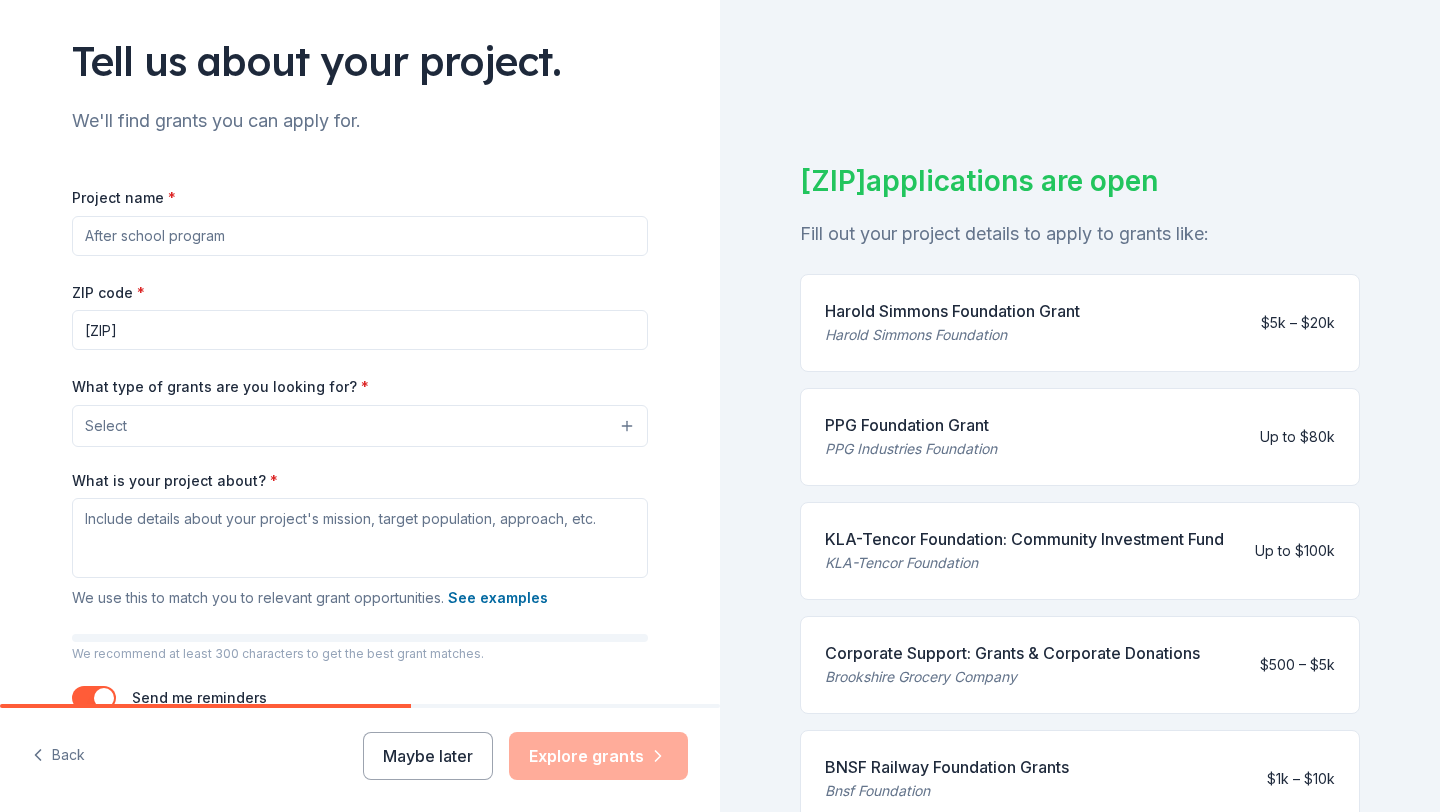 scroll, scrollTop: 130, scrollLeft: 0, axis: vertical 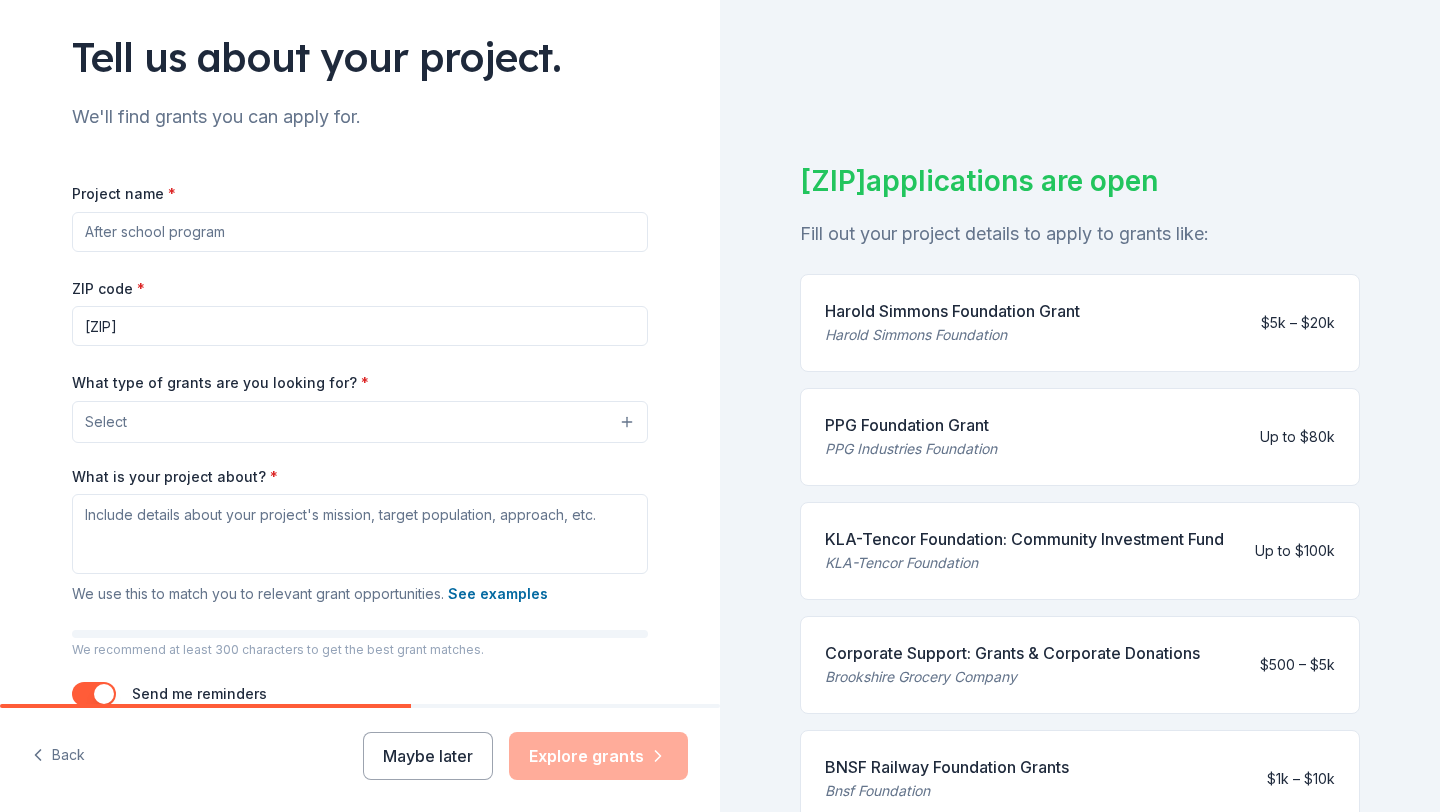 click on "Project name *" at bounding box center [360, 232] 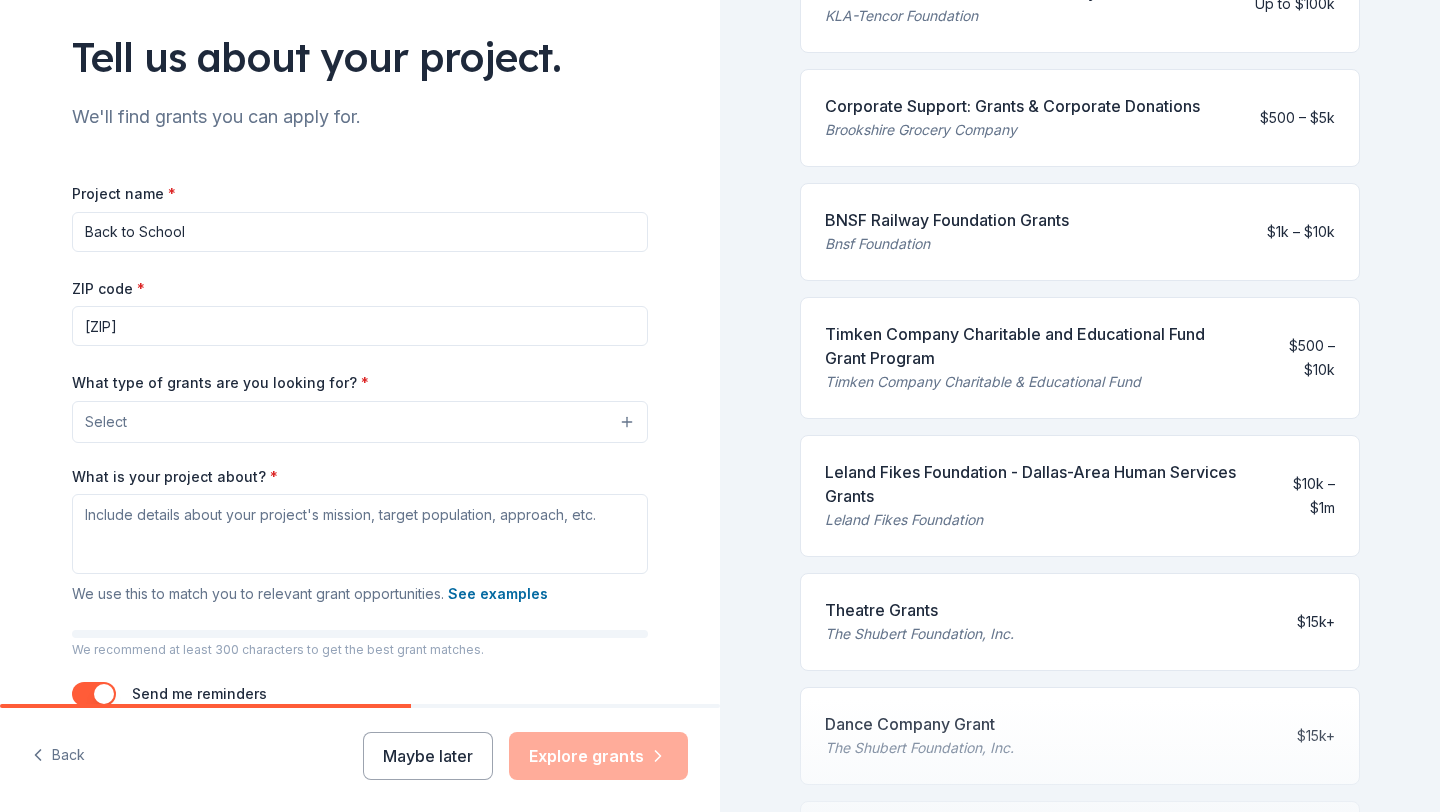 scroll, scrollTop: 0, scrollLeft: 0, axis: both 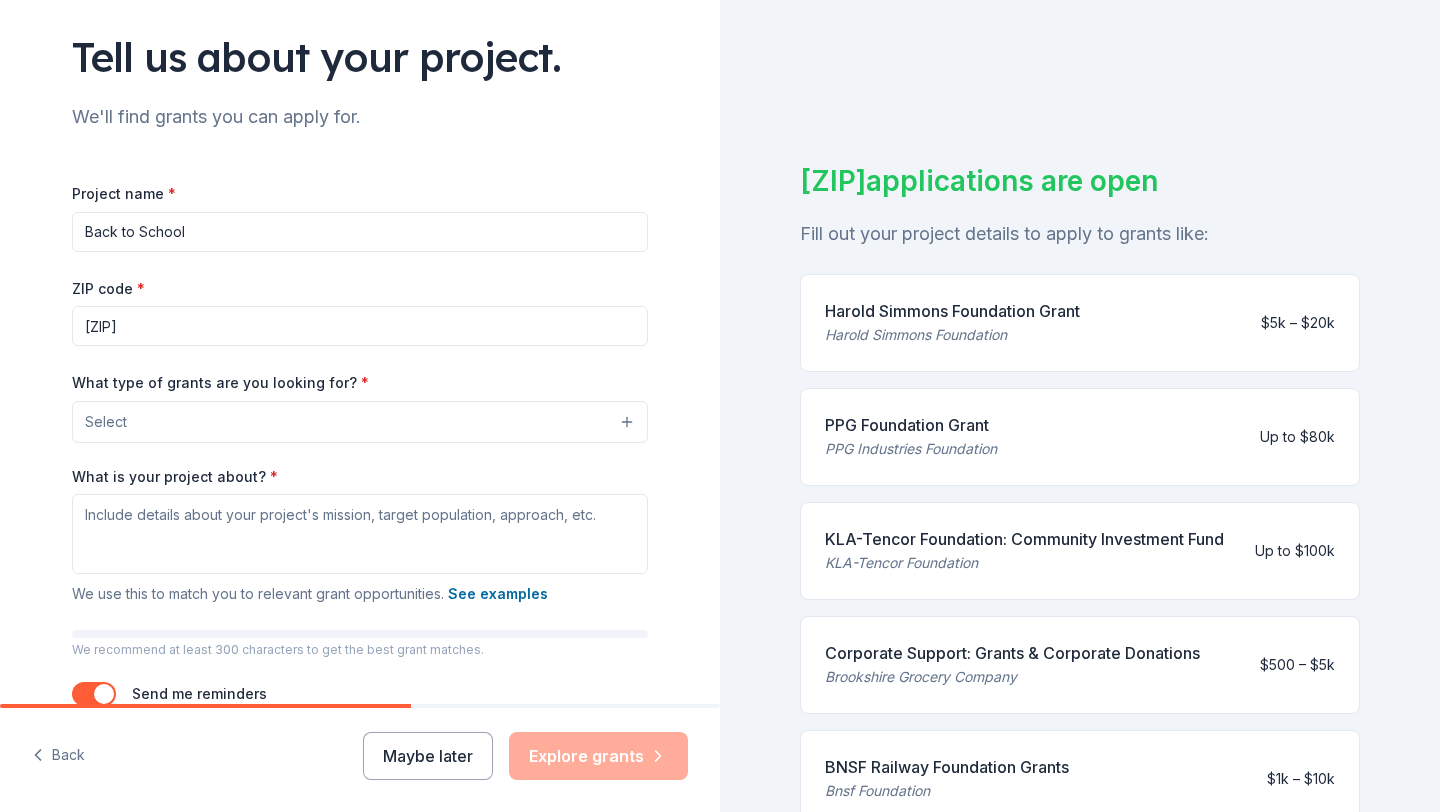 type on "Back to School" 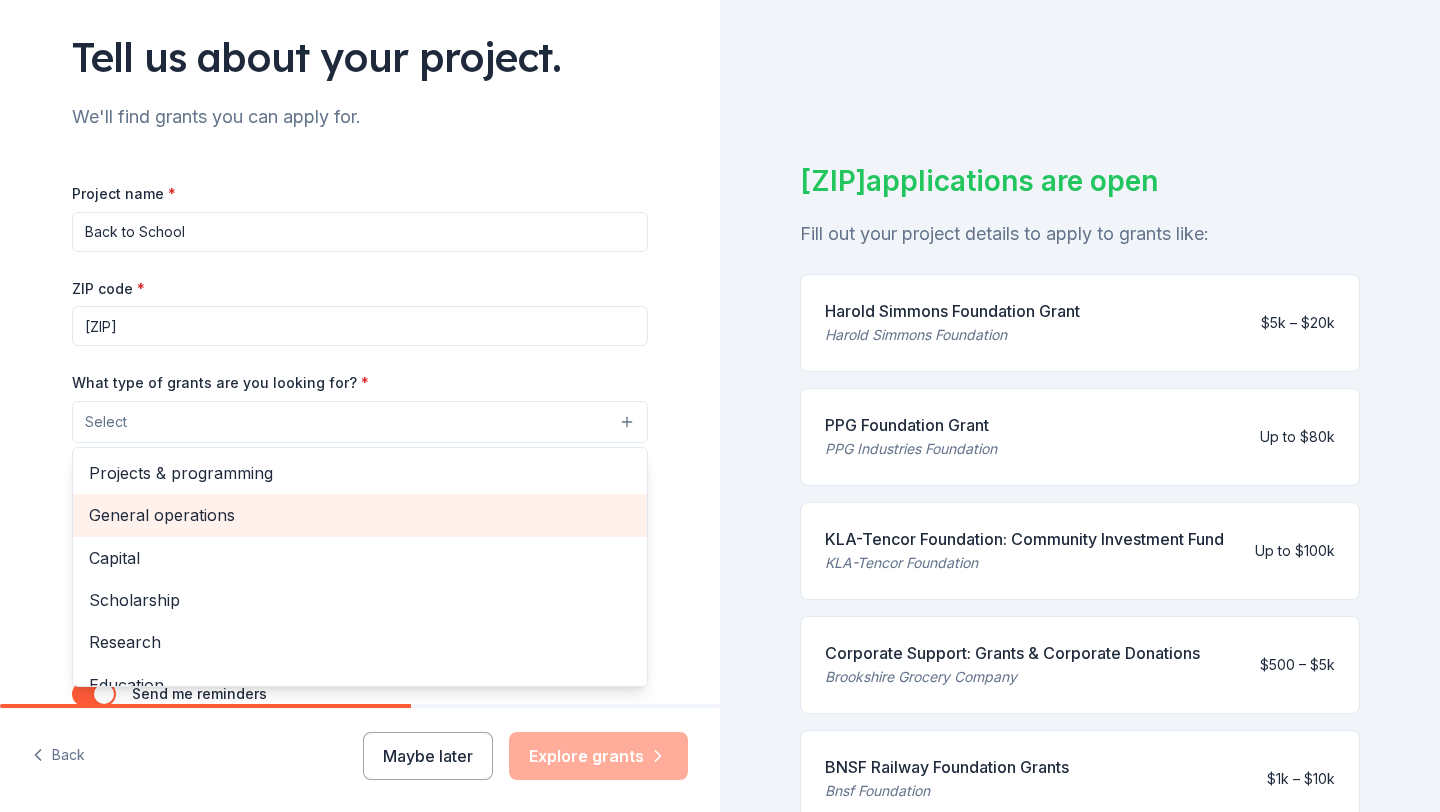 click on "General operations" at bounding box center (360, 515) 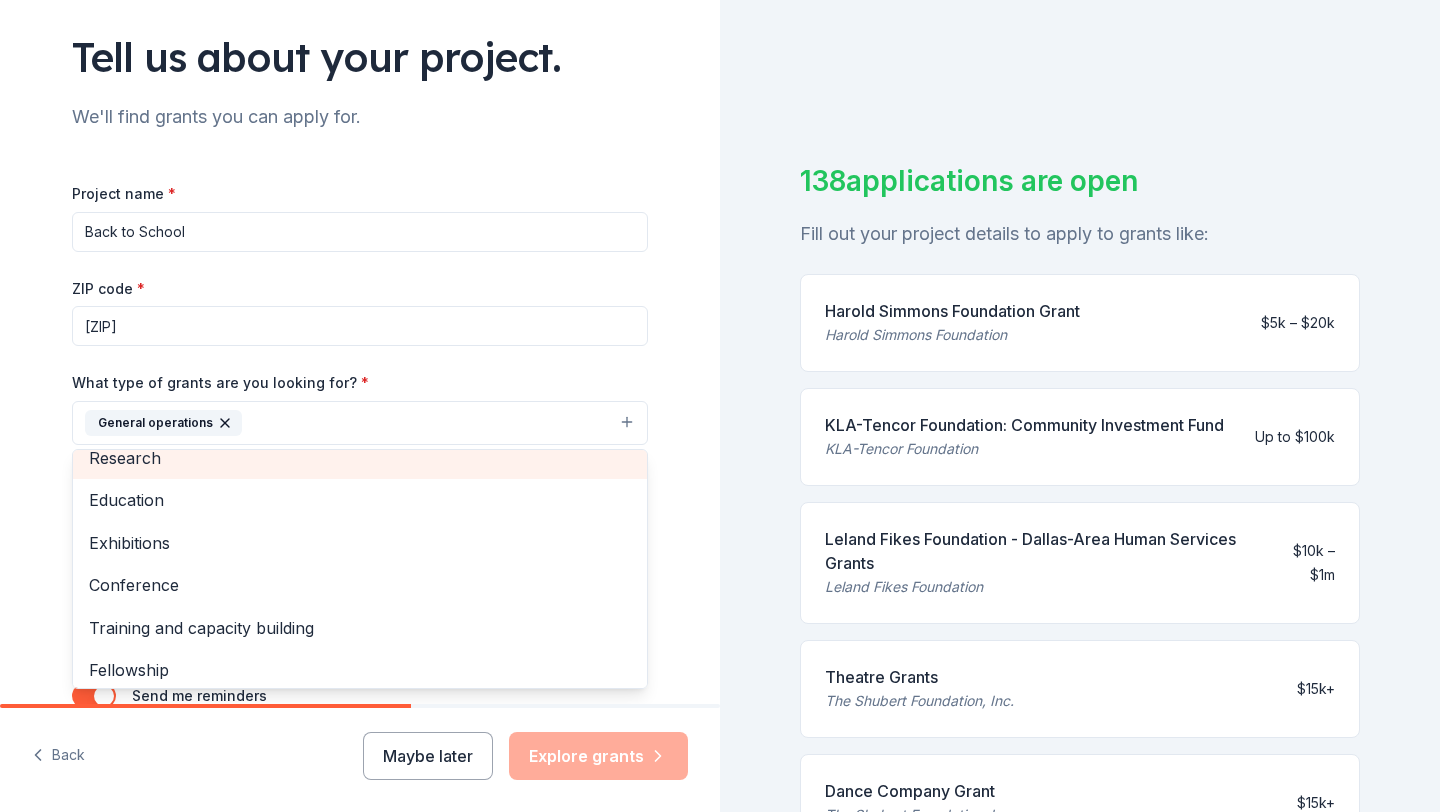 scroll, scrollTop: 194, scrollLeft: 0, axis: vertical 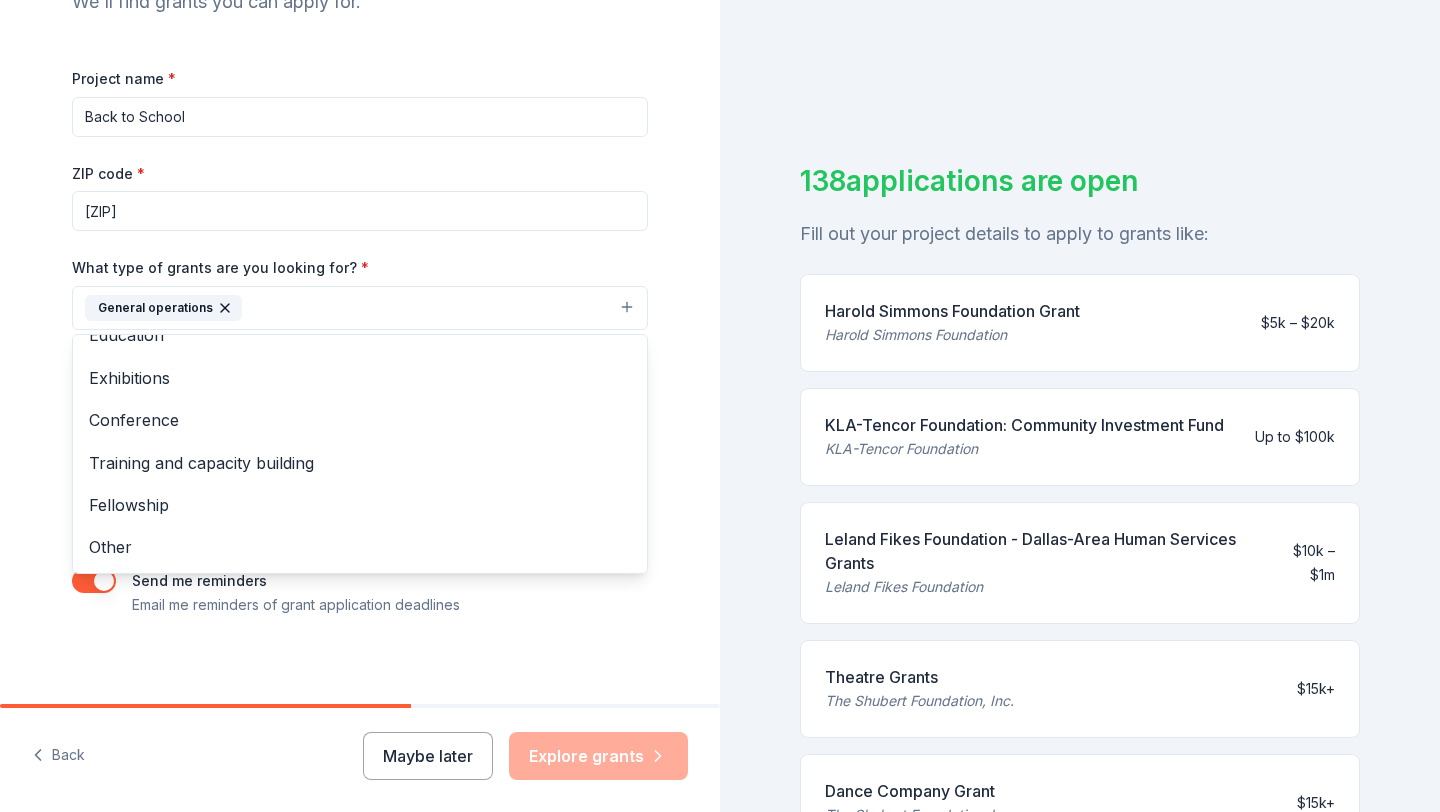 click on "Tell us about your project. We'll find grants you can apply for. Project name * Back to School ZIP code * [ZIP] What type of grants are you looking for? * General operations Projects & programming Capital Scholarship Research Education Exhibitions Conference Training and capacity building Fellowship Other What is your project about? * We use this to match you to relevant grant opportunities.   See examples We recommend at least 300 characters to get the best grant matches. Send me reminders Email me reminders of grant application deadlines" at bounding box center (360, 234) 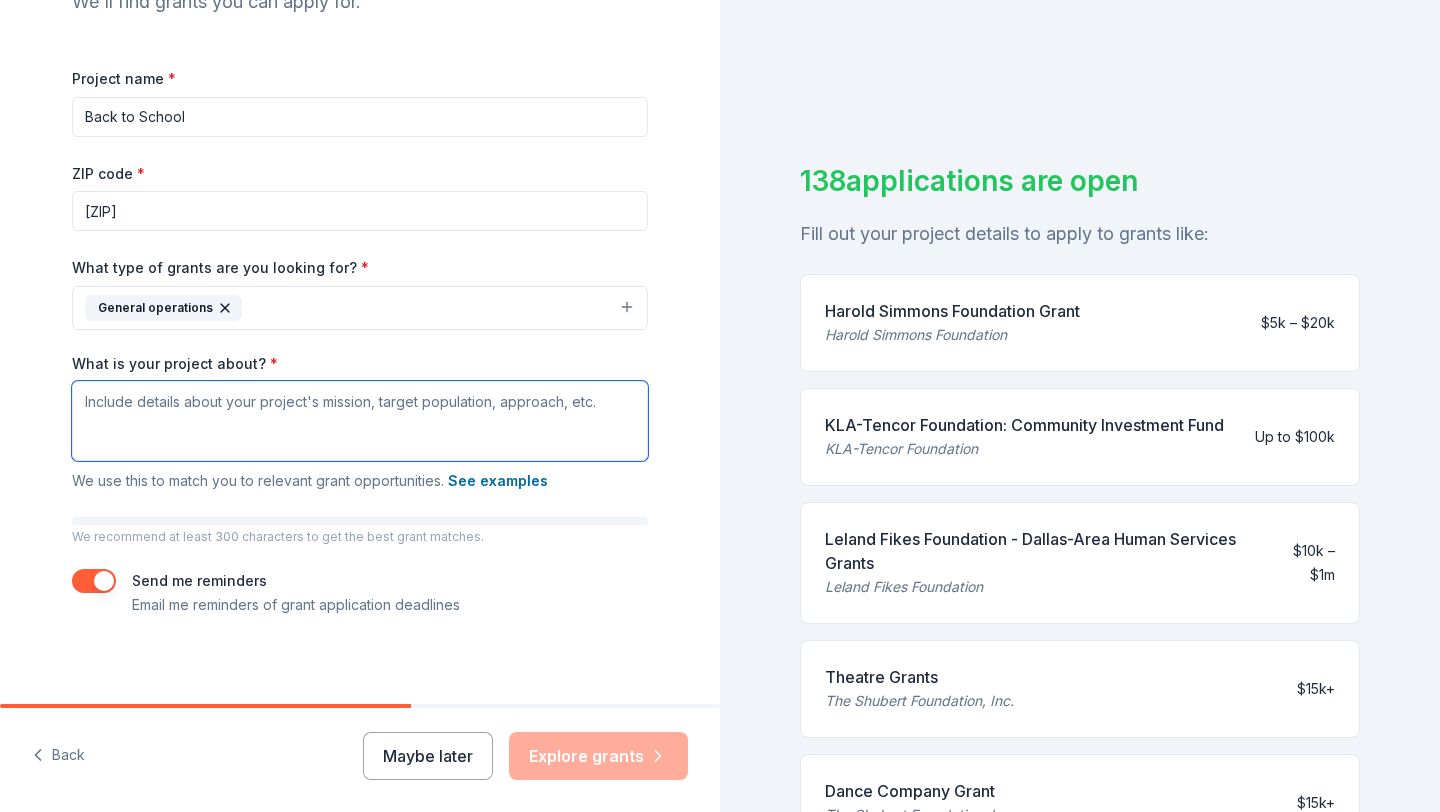 click on "What is your project about? *" at bounding box center (360, 421) 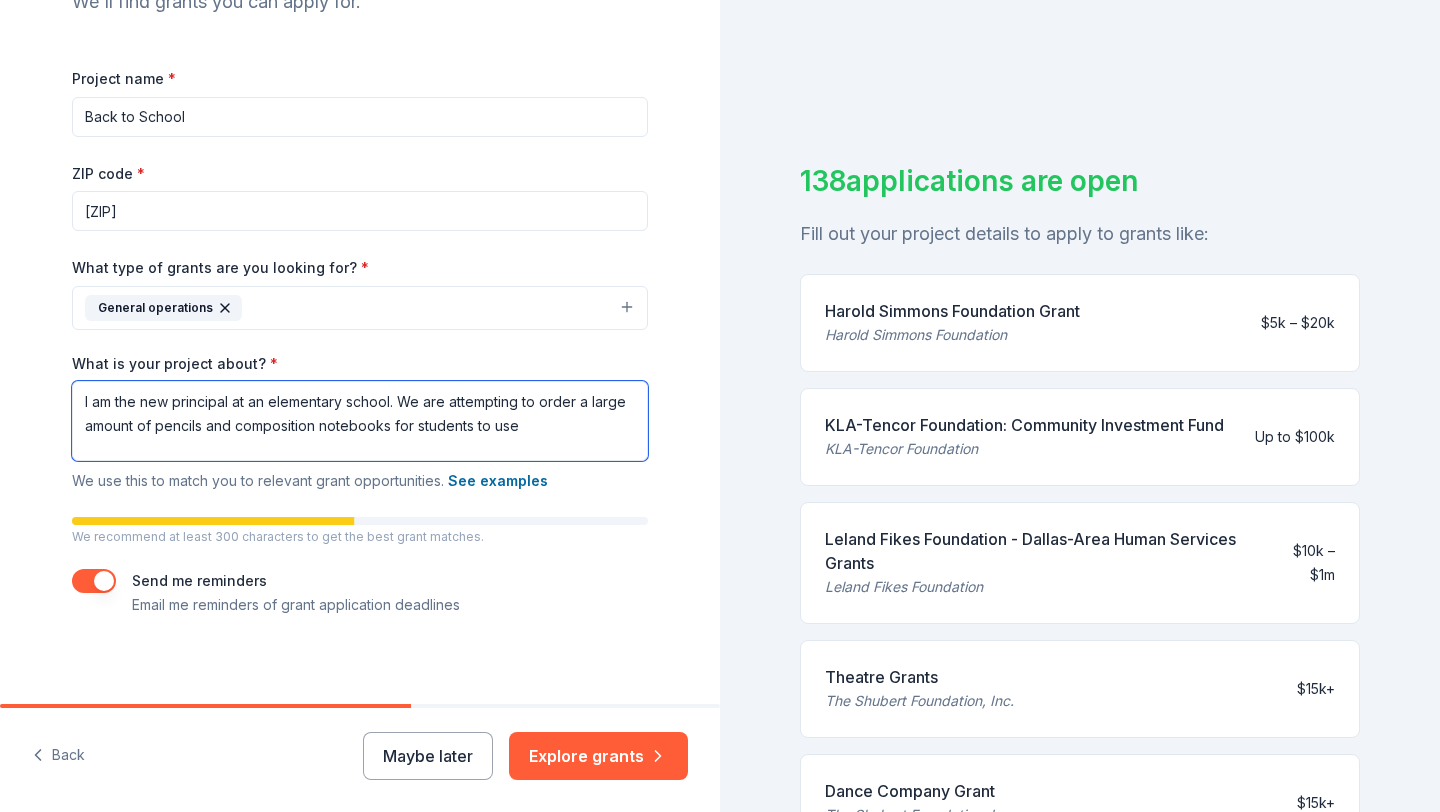 click on "I am the new principal at an elementary school. We are attempting to order a large amount of pencils and composition notebooks for students to use" at bounding box center (360, 421) 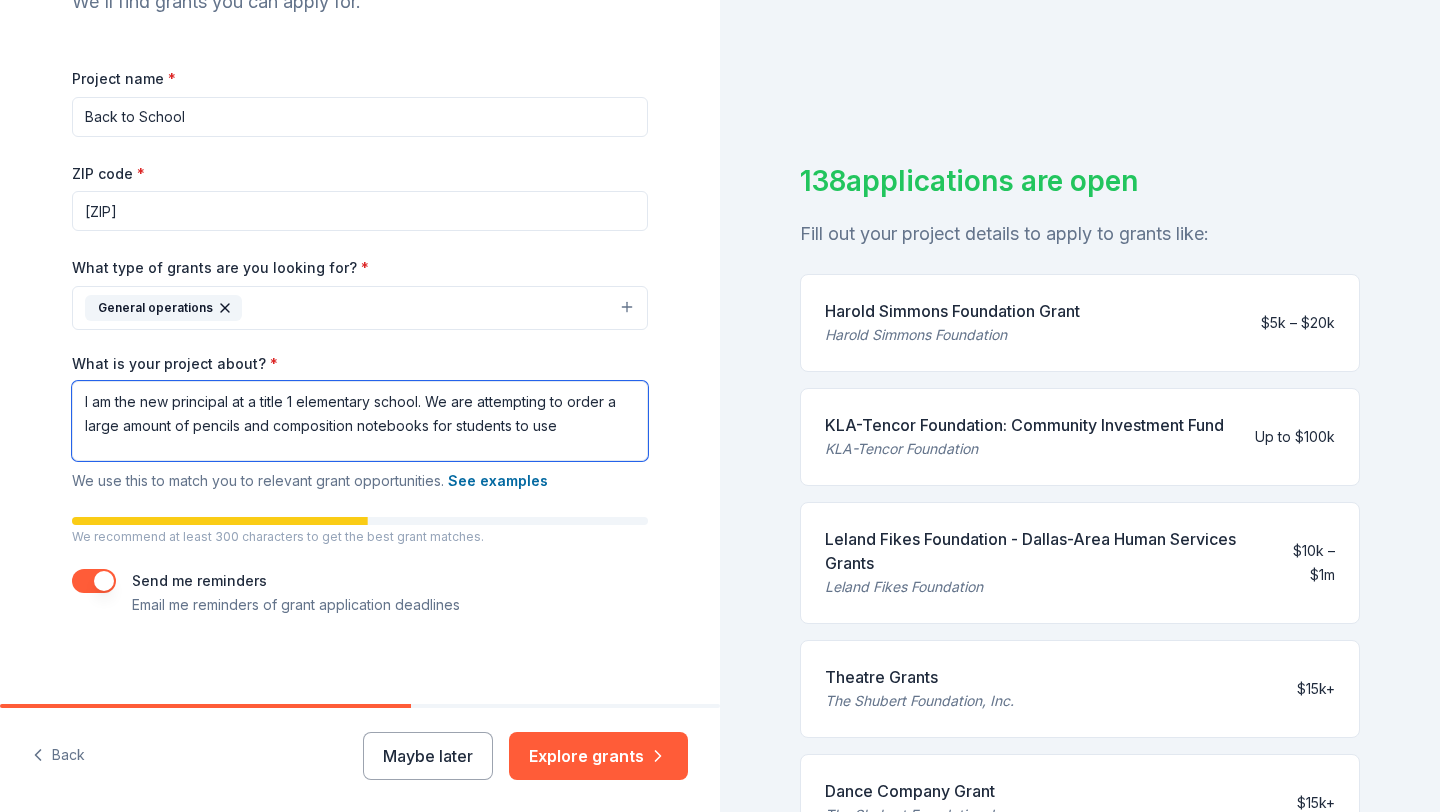 click on "I am the new principal at a title 1 elementary school. We are attempting to order a large amount of pencils and composition notebooks for students to use" at bounding box center (360, 421) 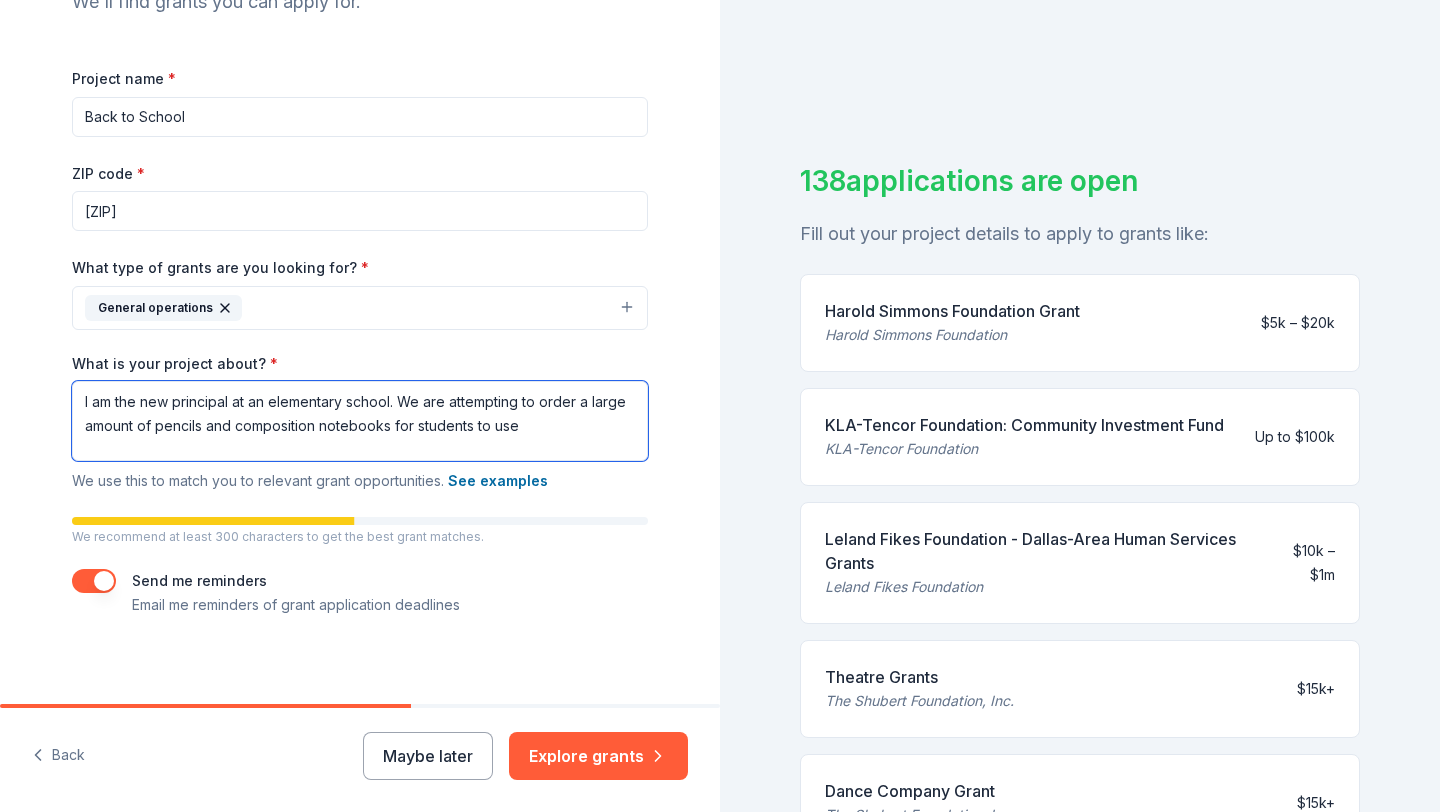 click on "I am the new principal at an elementary school. We are attempting to order a large amount of pencils and composition notebooks for students to use" at bounding box center [360, 421] 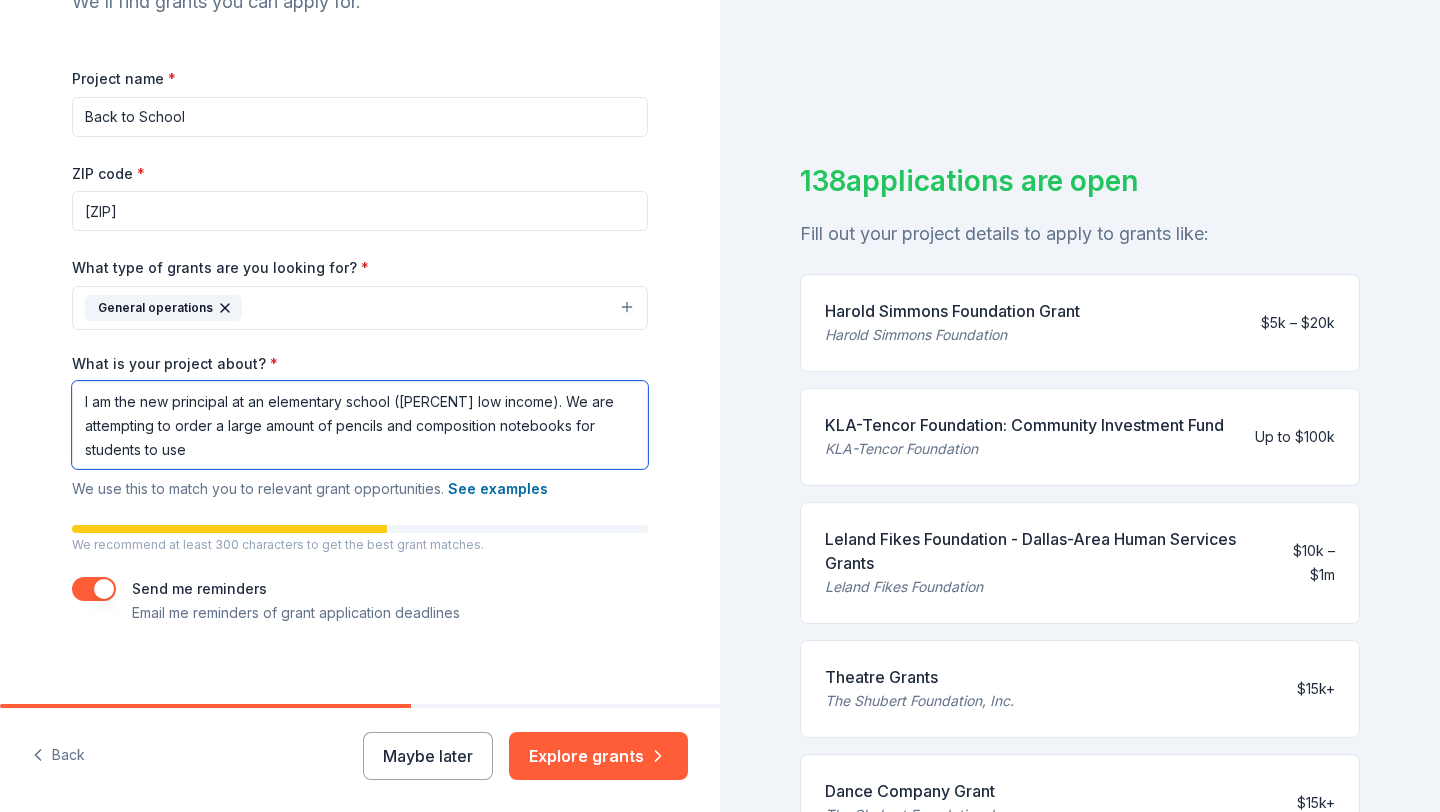 click on "I am the new principal at an elementary school ([PERCENT] low income). We are attempting to order a large amount of pencils and composition notebooks for students to use" at bounding box center (360, 425) 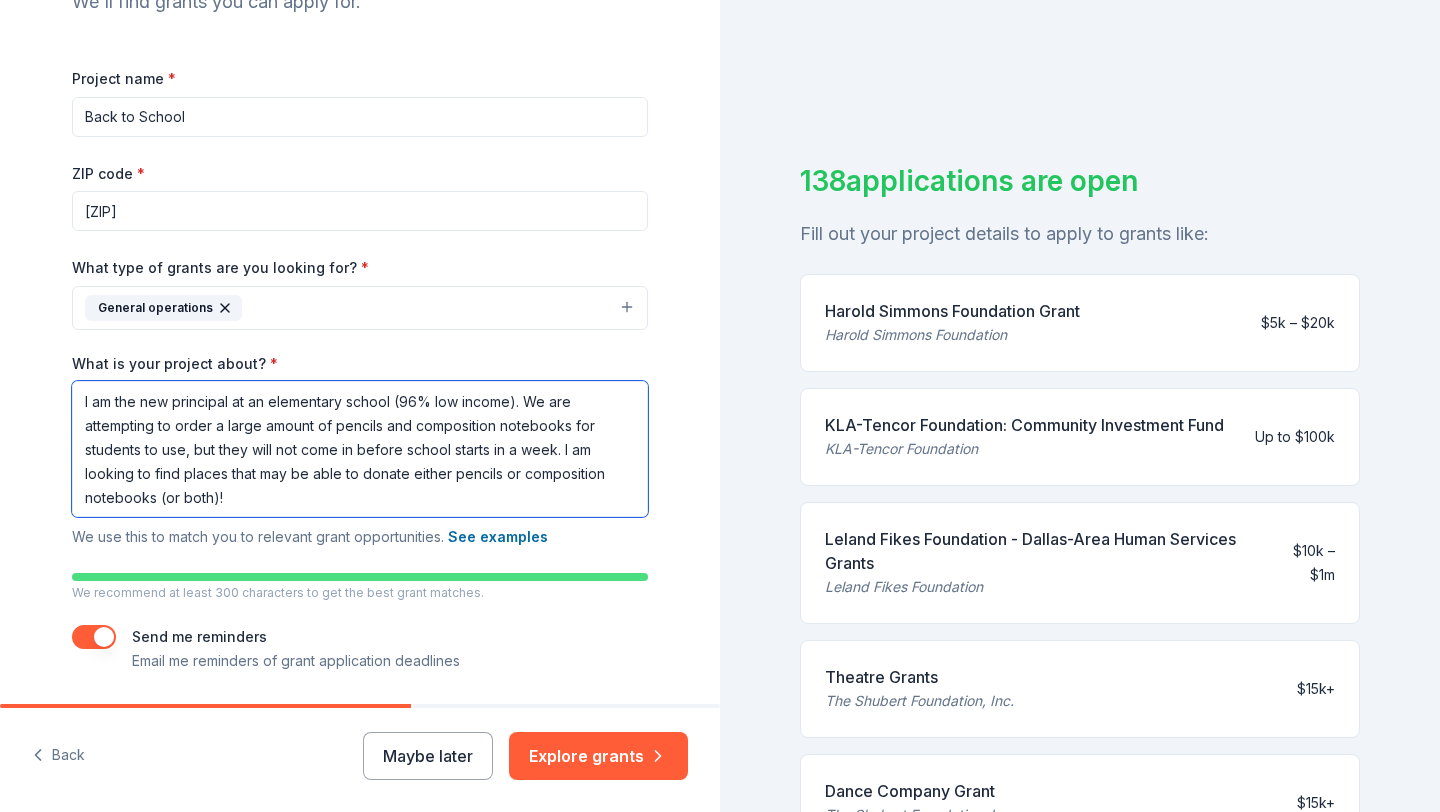 scroll, scrollTop: 310, scrollLeft: 0, axis: vertical 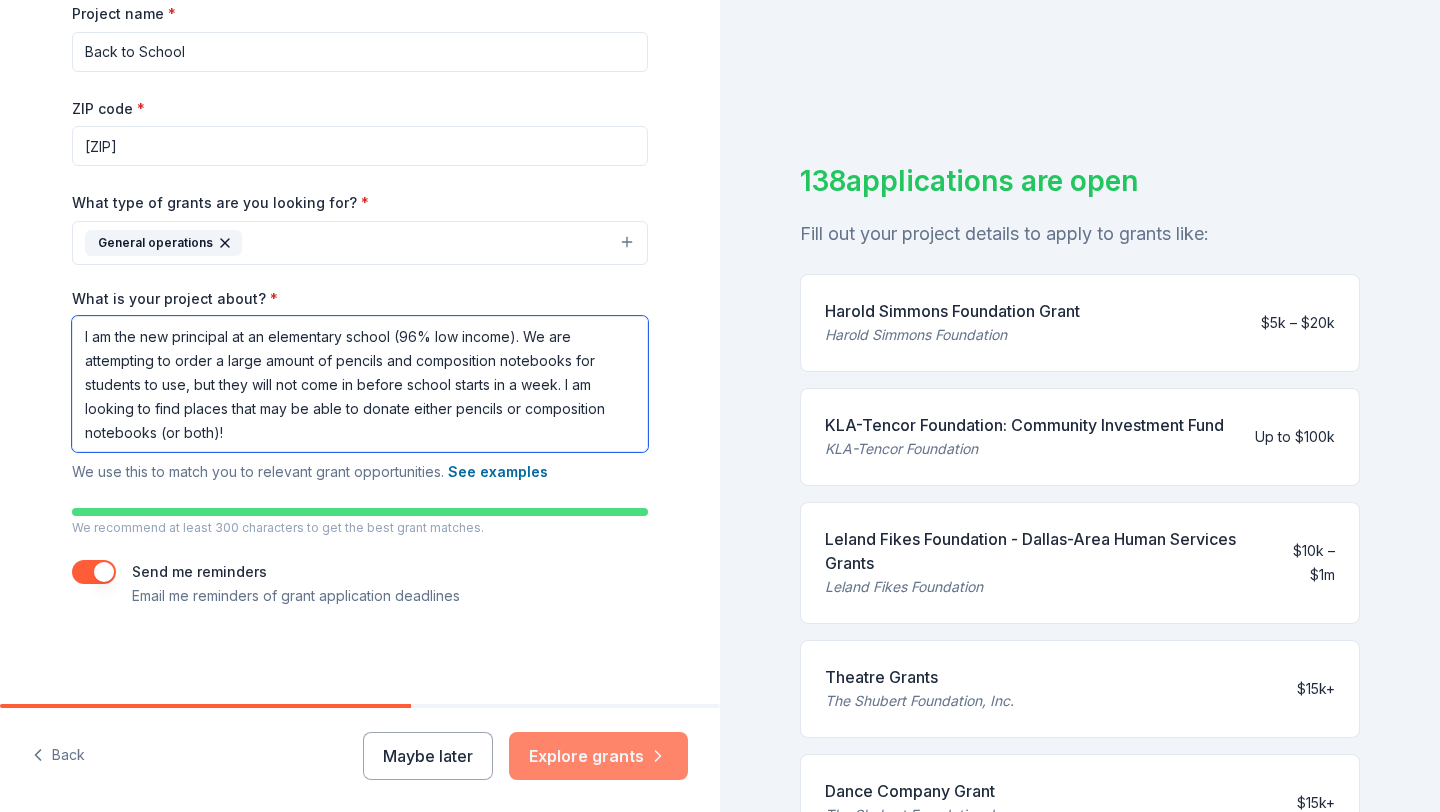 type on "I am the new principal at an elementary school (96% low income). We are attempting to order a large amount of pencils and composition notebooks for students to use, but they will not come in before school starts in a week. I am looking to find places that may be able to donate either pencils or composition notebooks (or both)!" 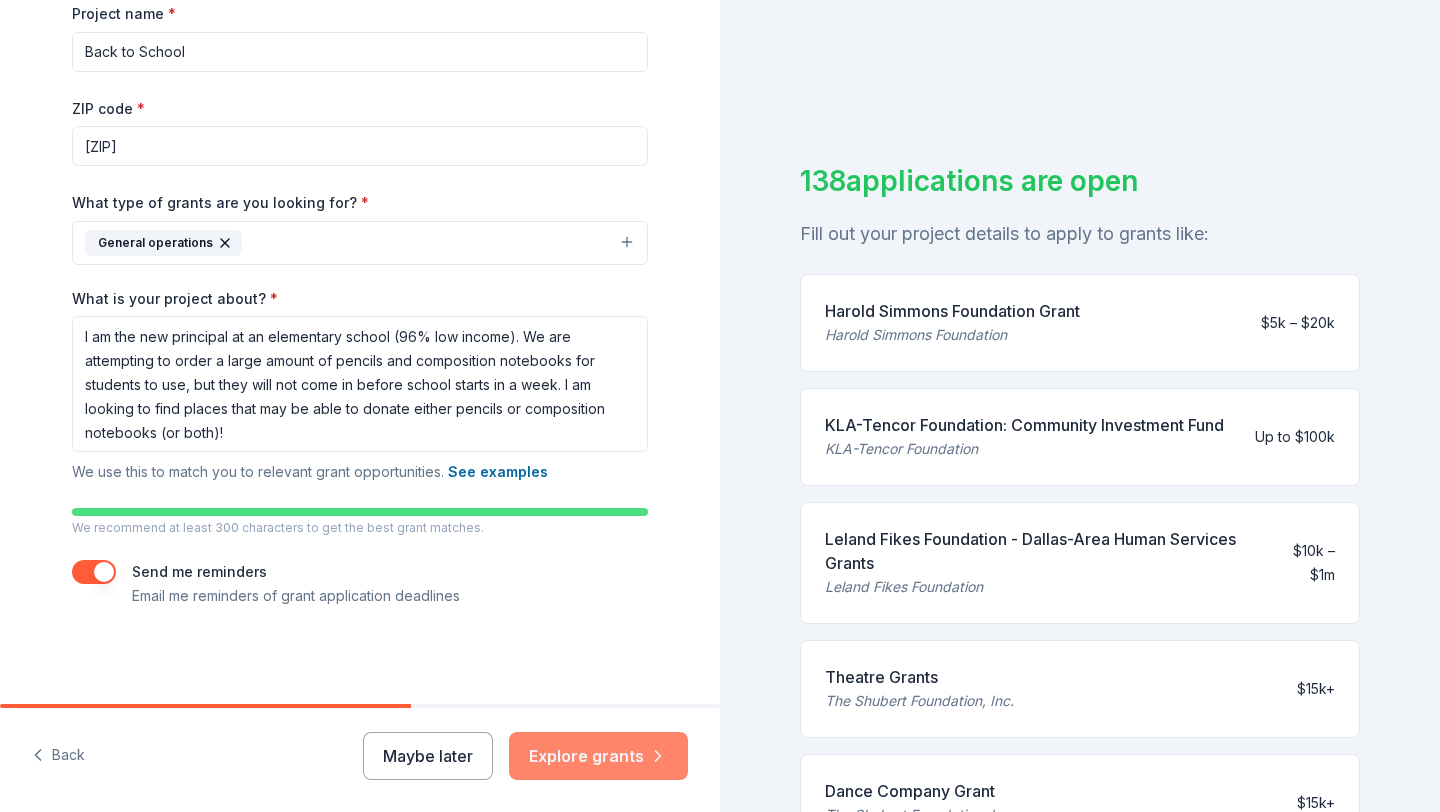click on "Explore grants" at bounding box center [598, 756] 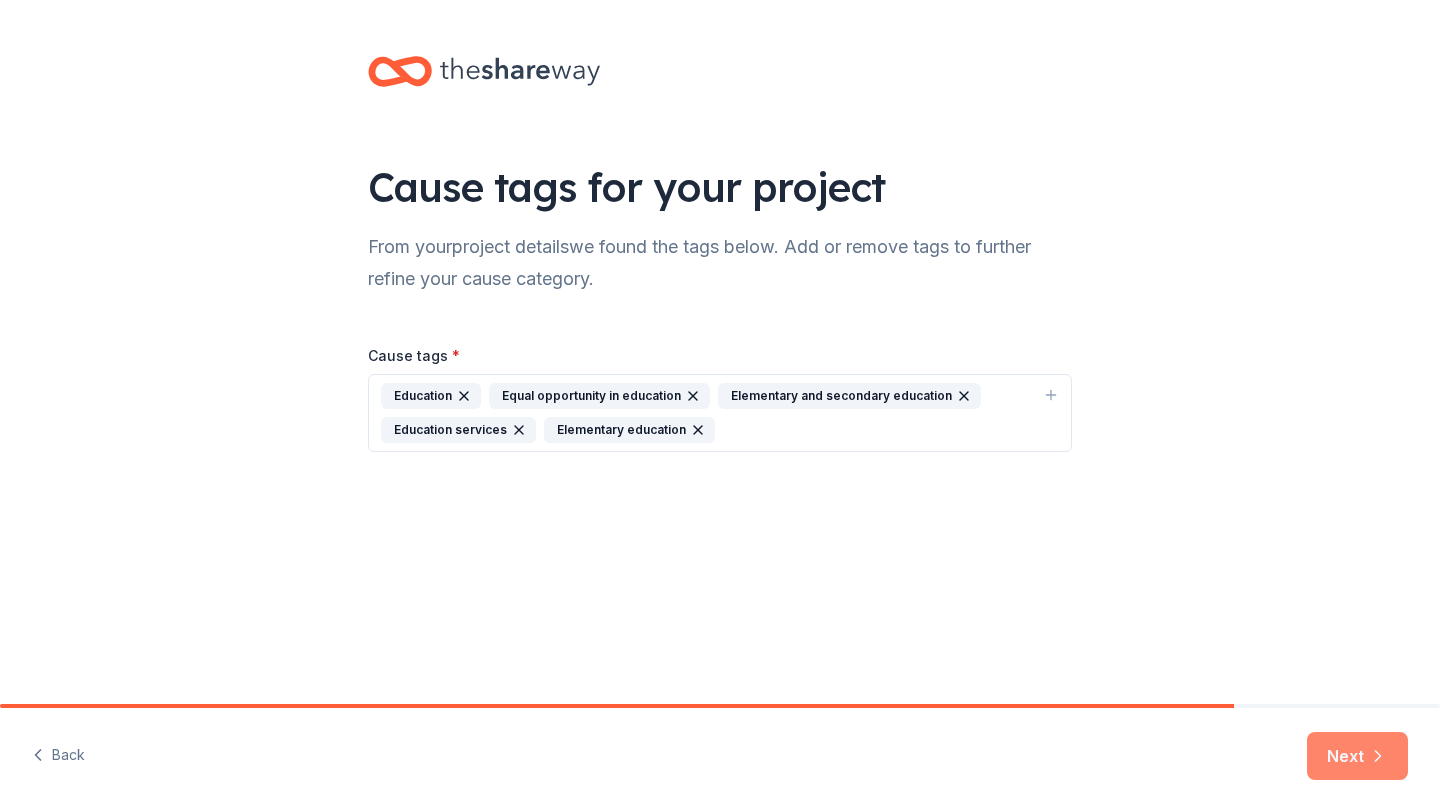 click on "Next" at bounding box center (1357, 756) 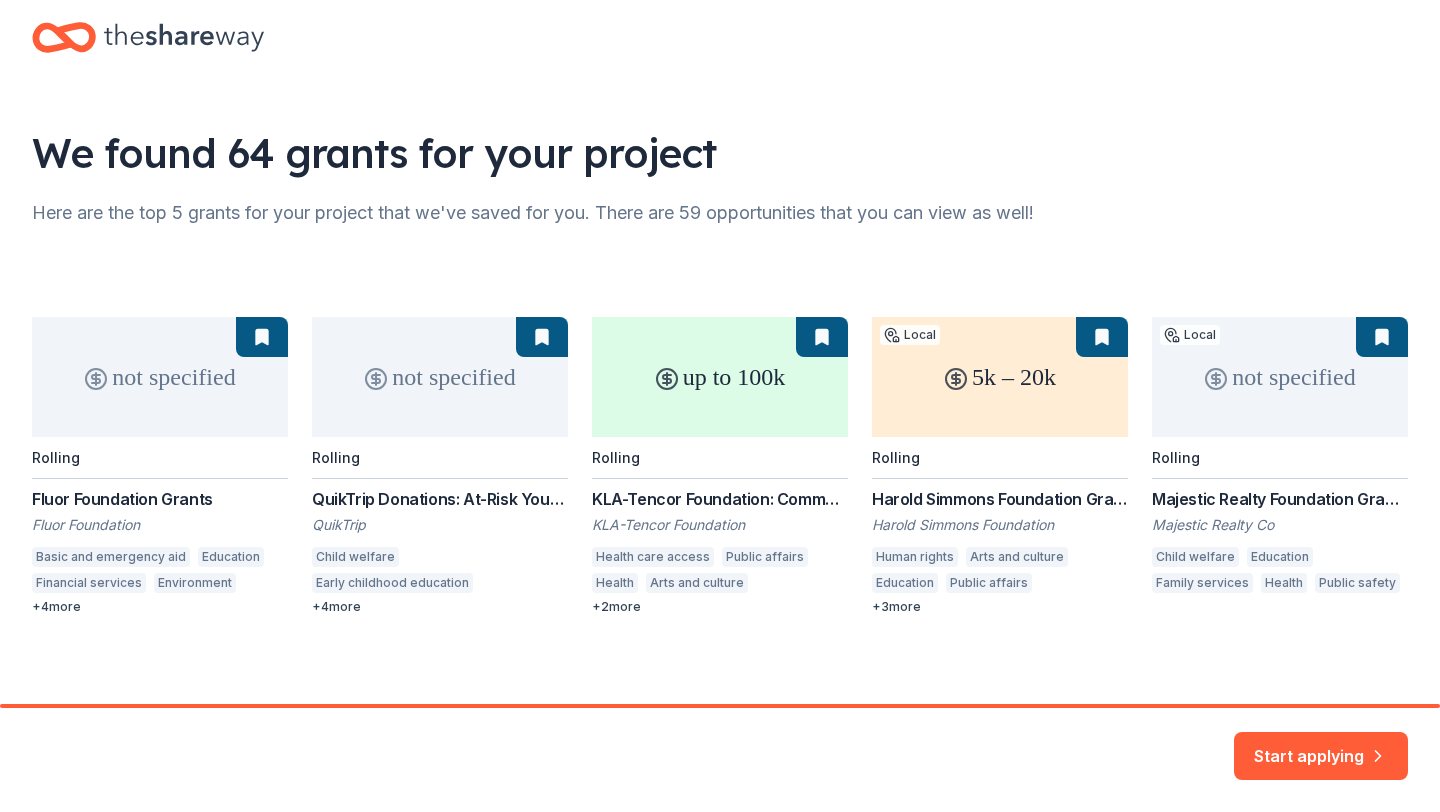 scroll, scrollTop: 41, scrollLeft: 0, axis: vertical 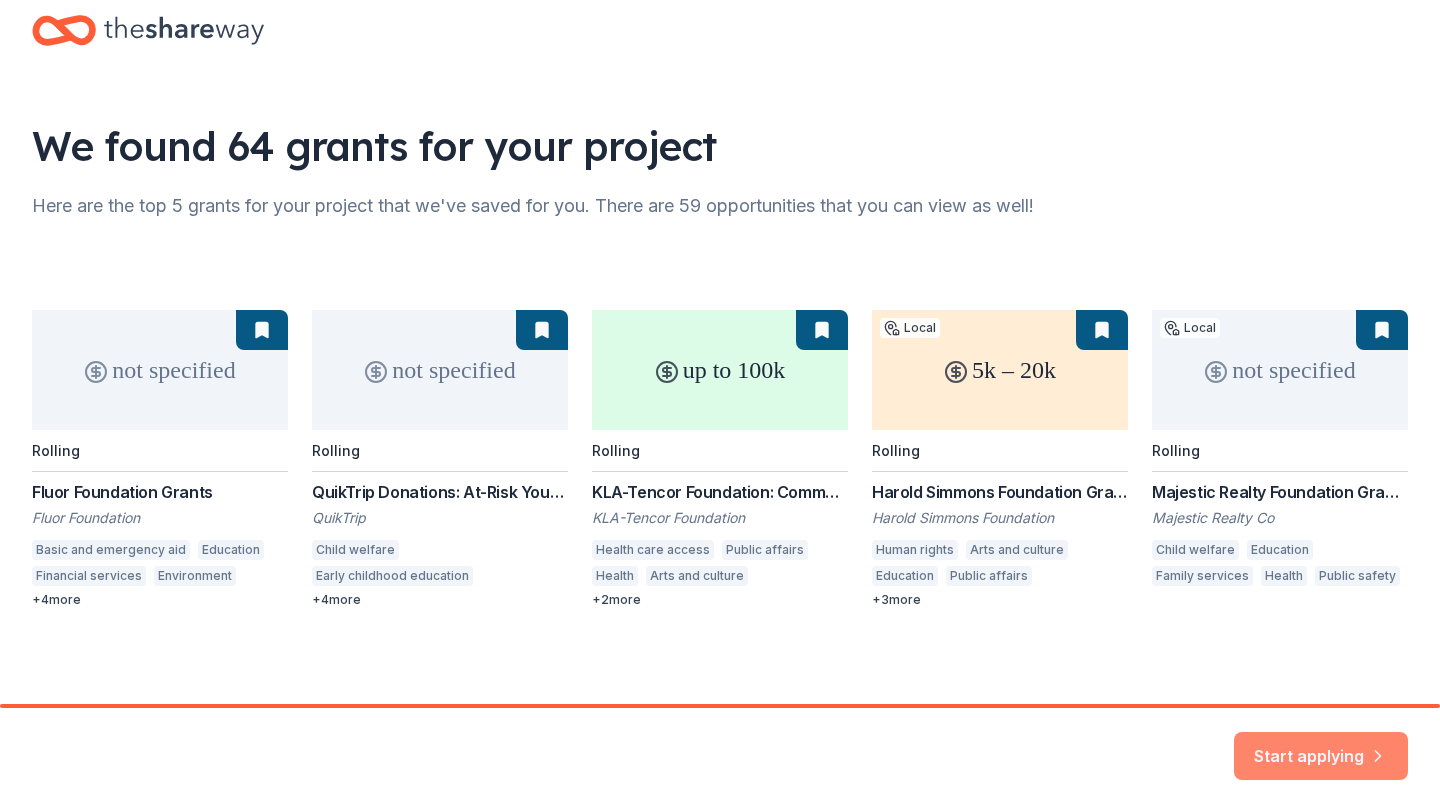 click on "Start applying" at bounding box center [1321, 744] 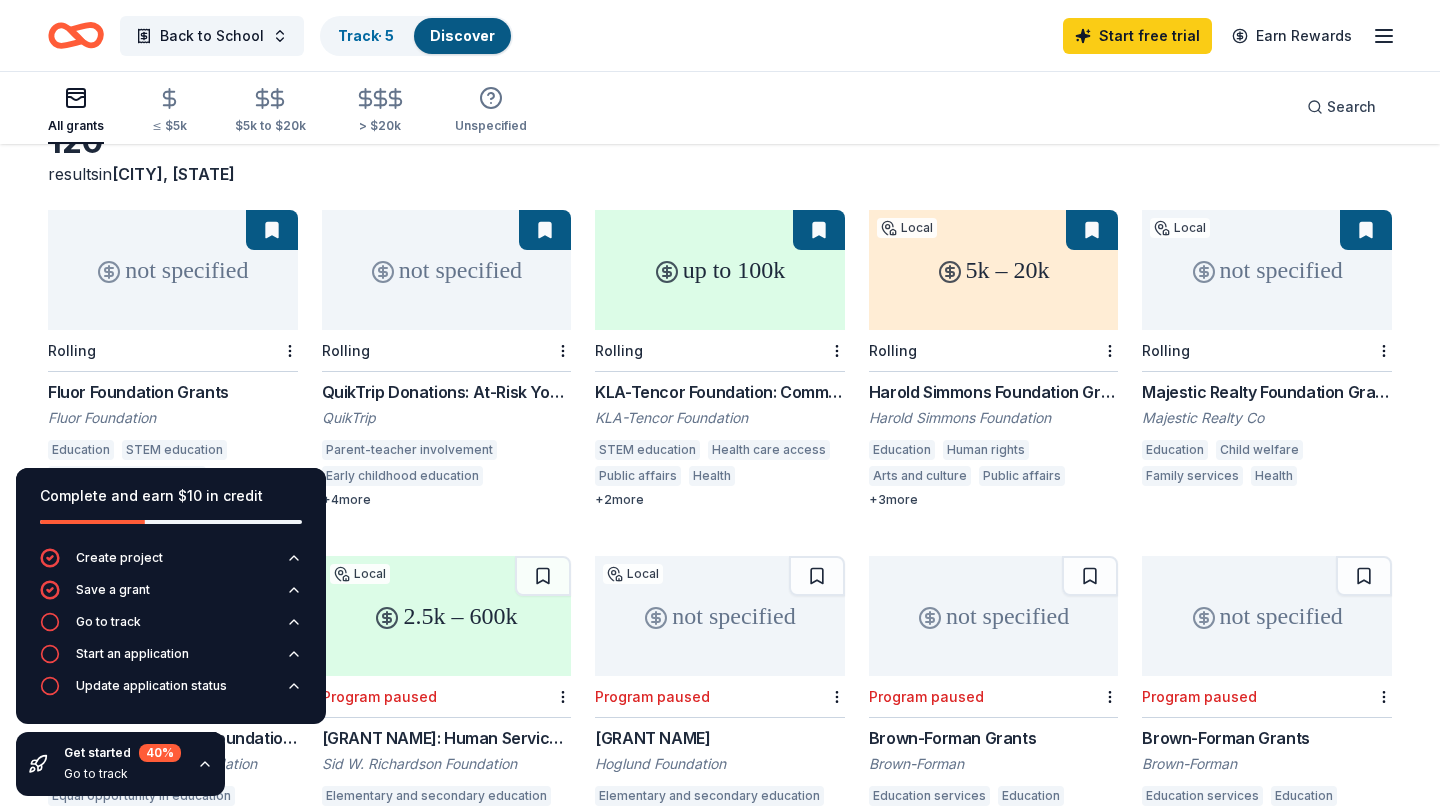 scroll, scrollTop: 122, scrollLeft: 0, axis: vertical 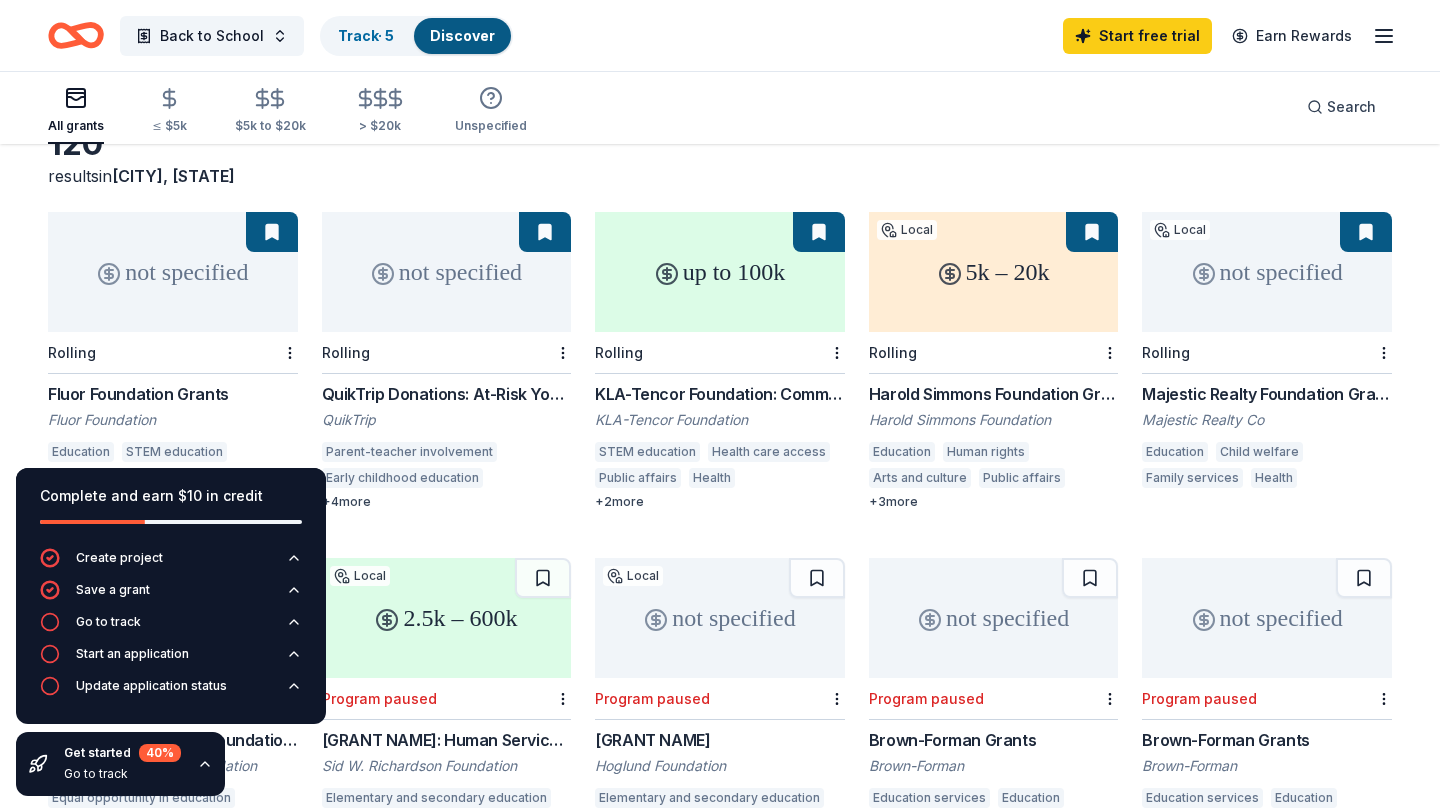 click on "not specified" at bounding box center (173, 272) 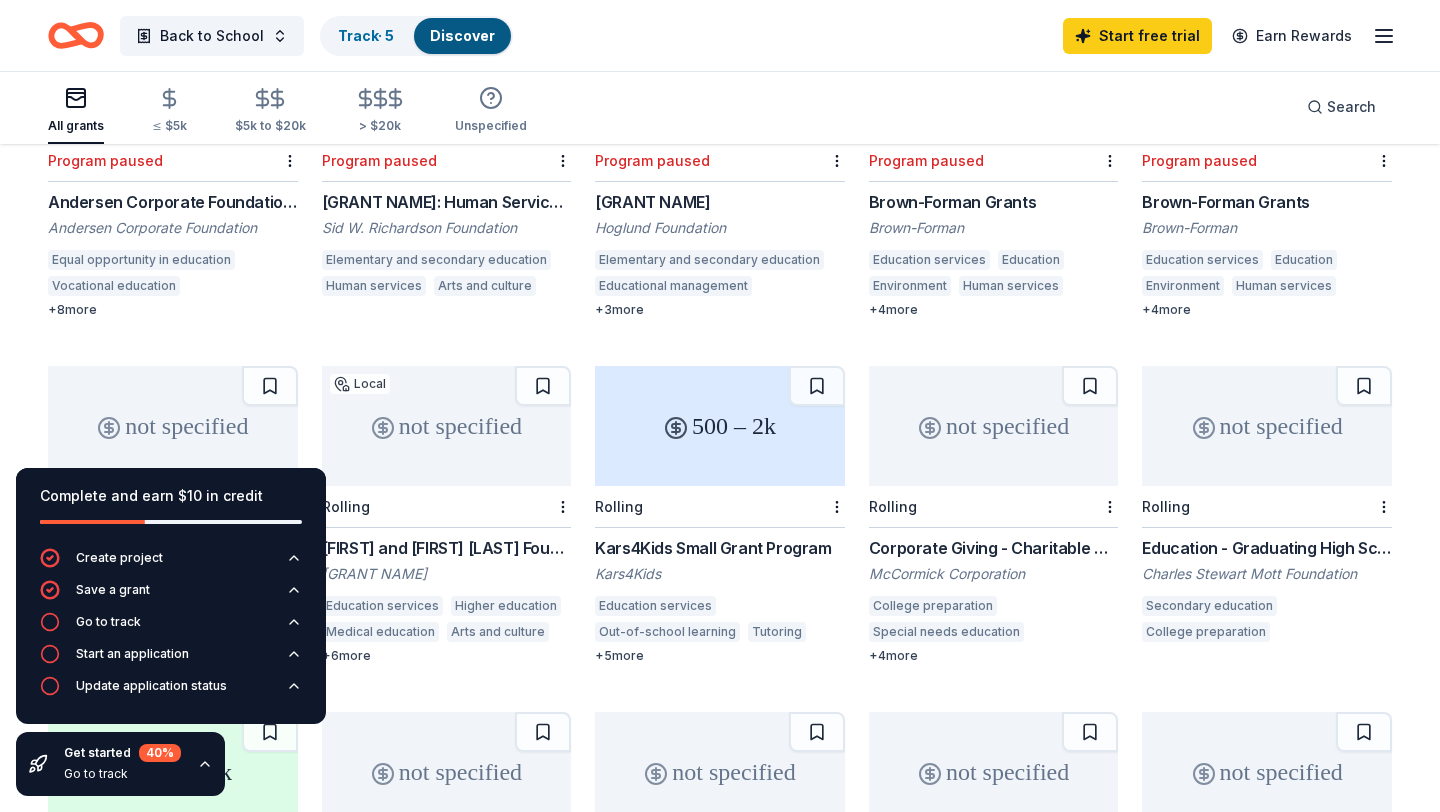 scroll, scrollTop: 737, scrollLeft: 0, axis: vertical 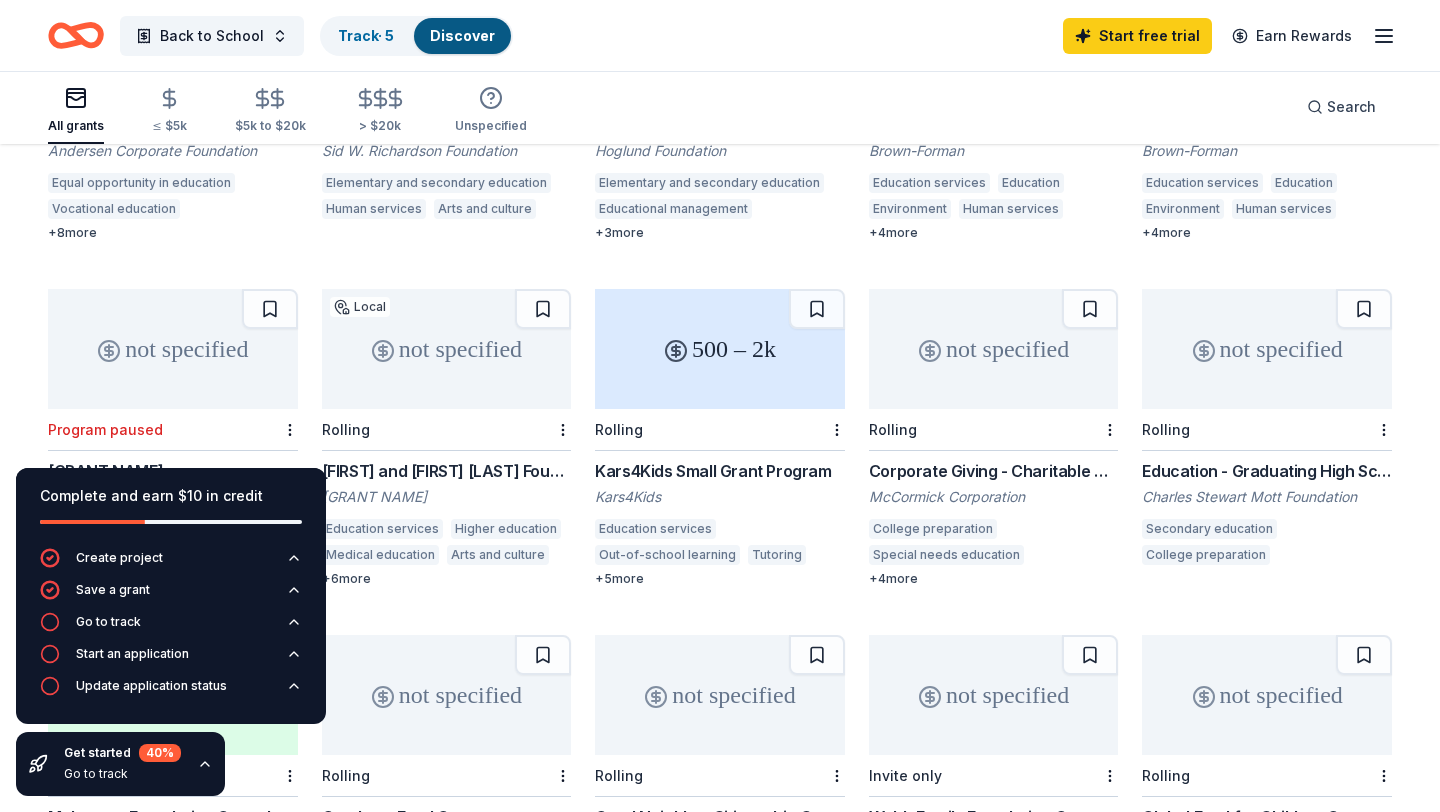 click on "500 – 2k" at bounding box center [720, 349] 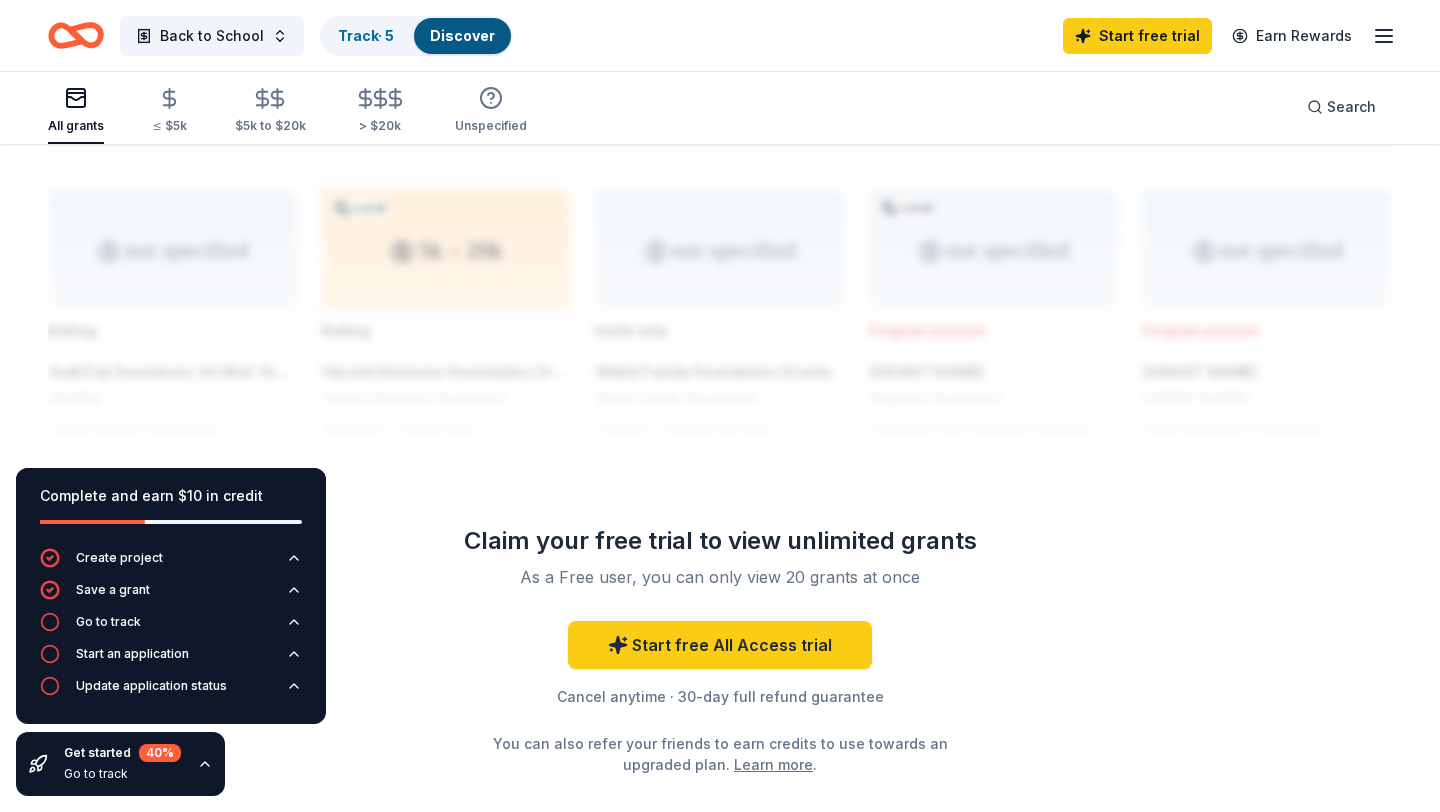 scroll, scrollTop: 1612, scrollLeft: 0, axis: vertical 